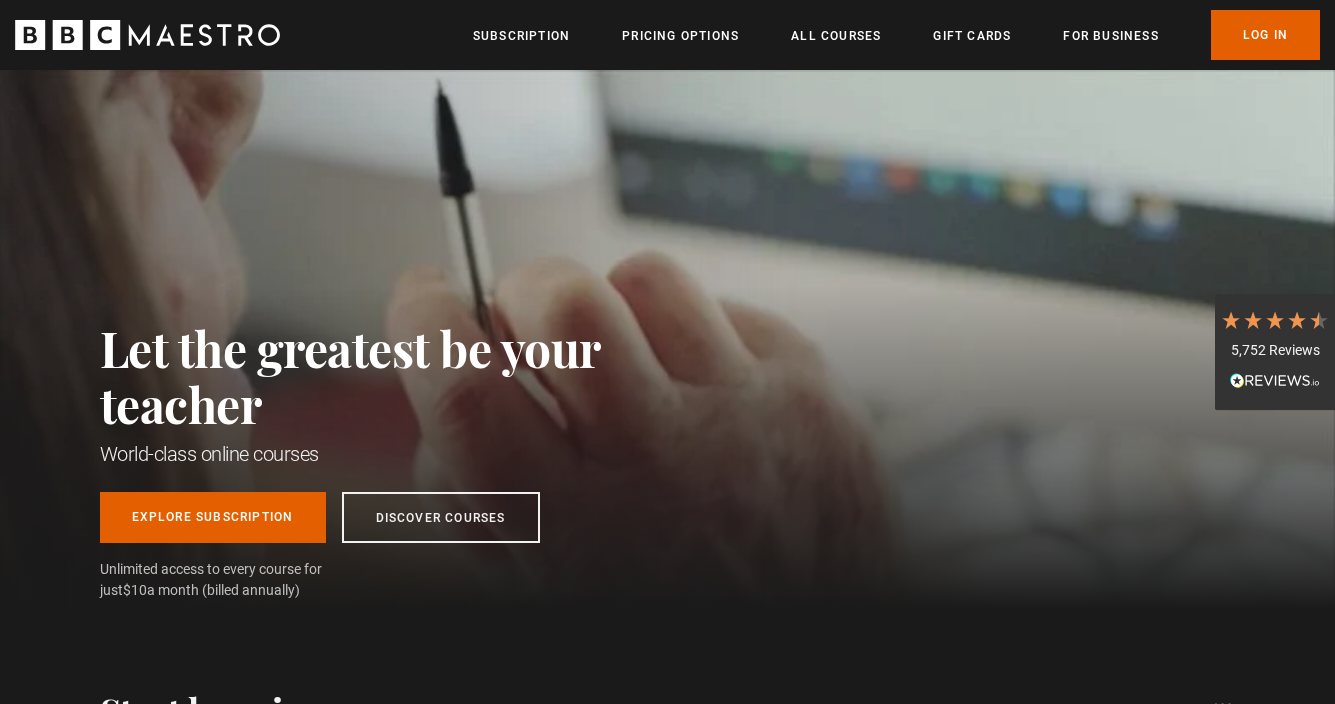 scroll, scrollTop: 0, scrollLeft: 0, axis: both 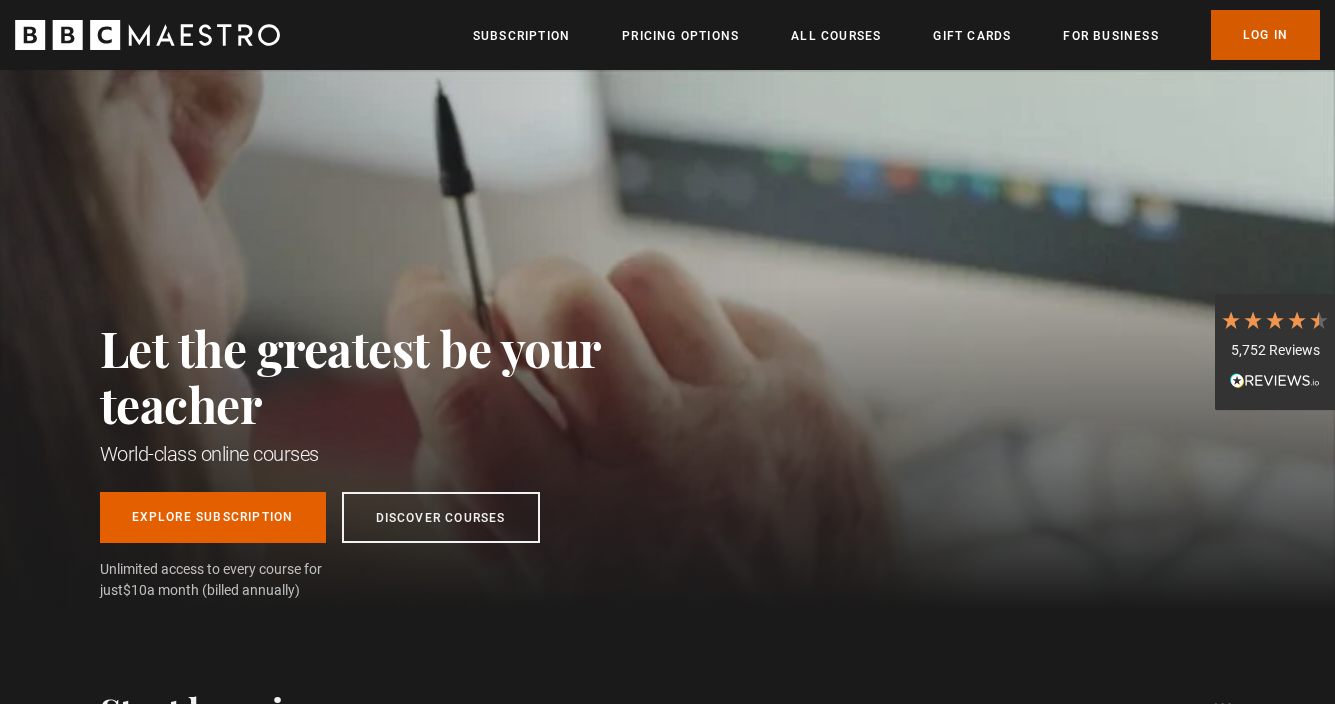 click on "Log In" at bounding box center (1265, 35) 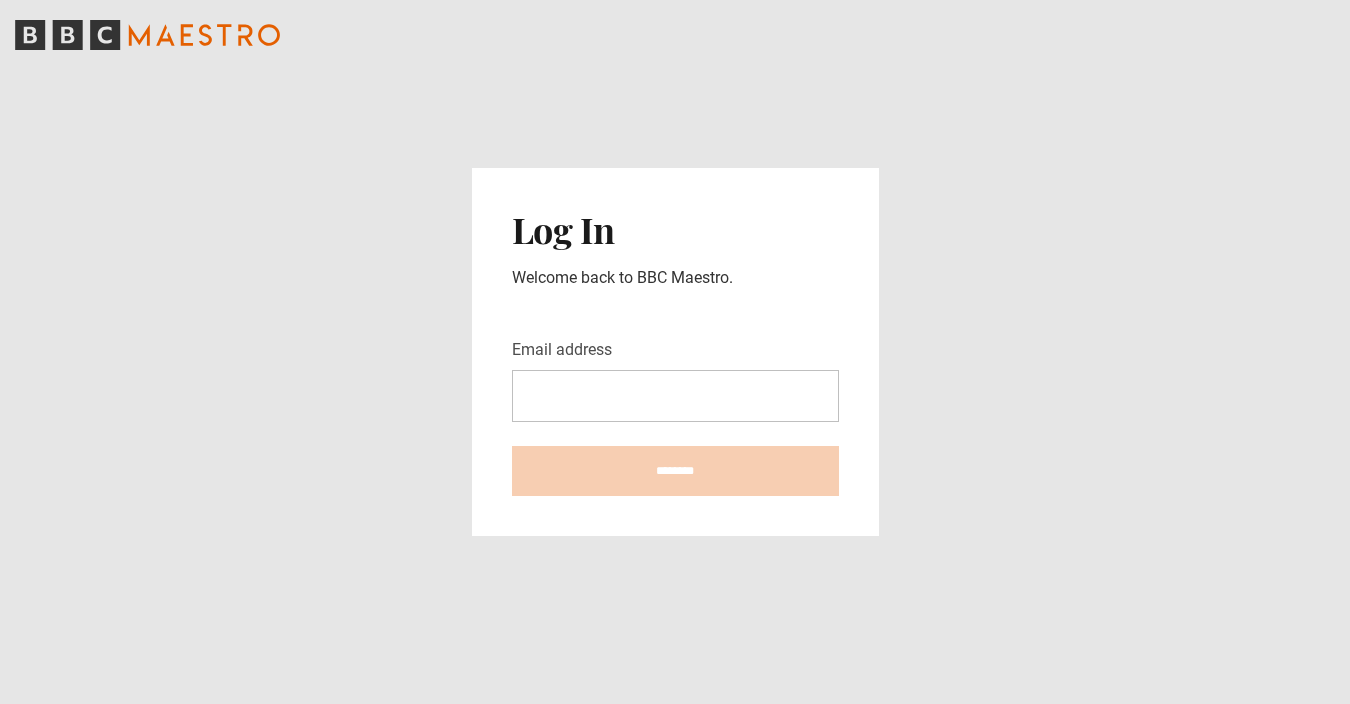 scroll, scrollTop: 0, scrollLeft: 0, axis: both 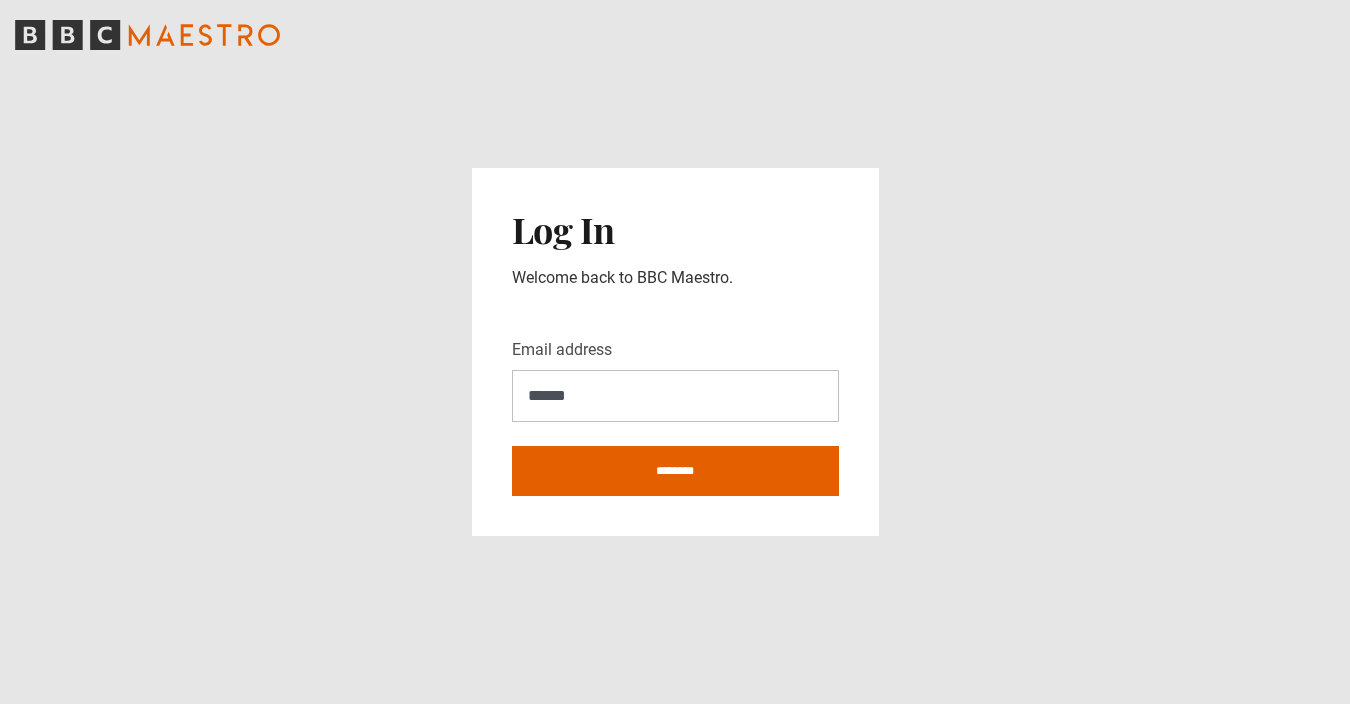 type on "**********" 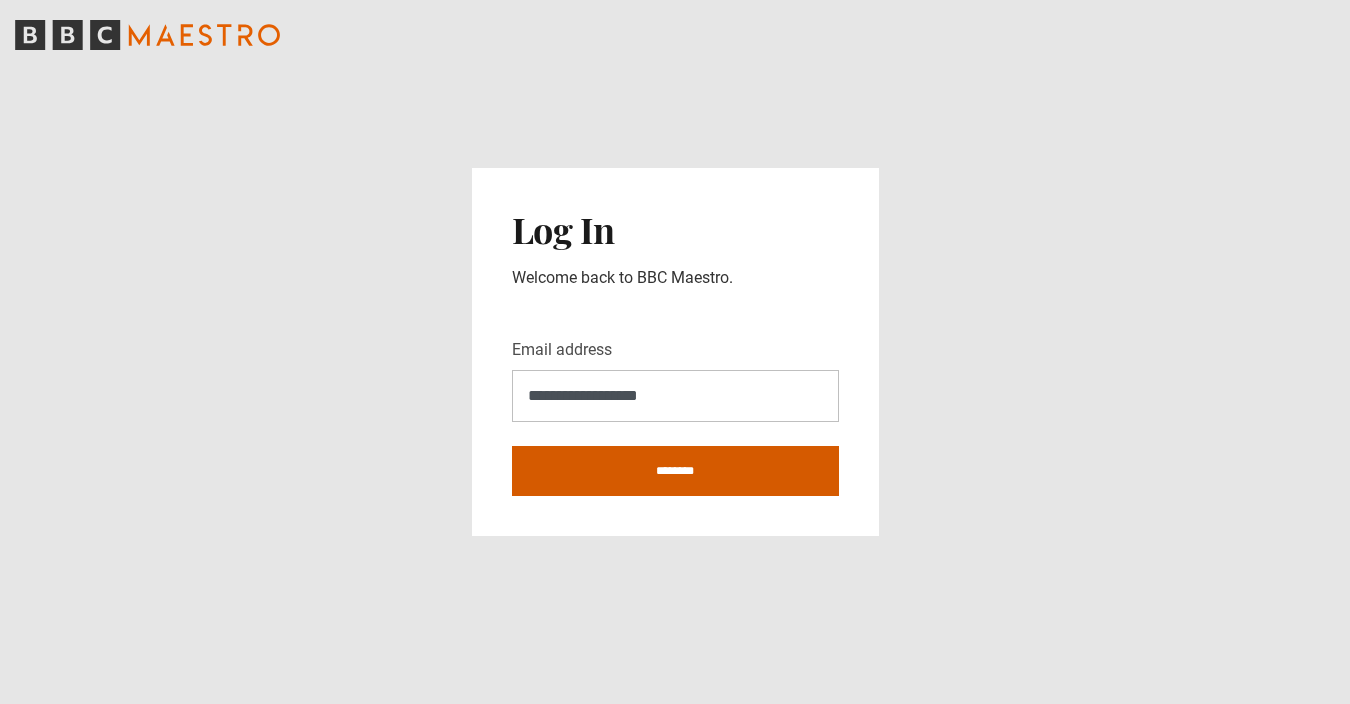 click on "********" at bounding box center [675, 471] 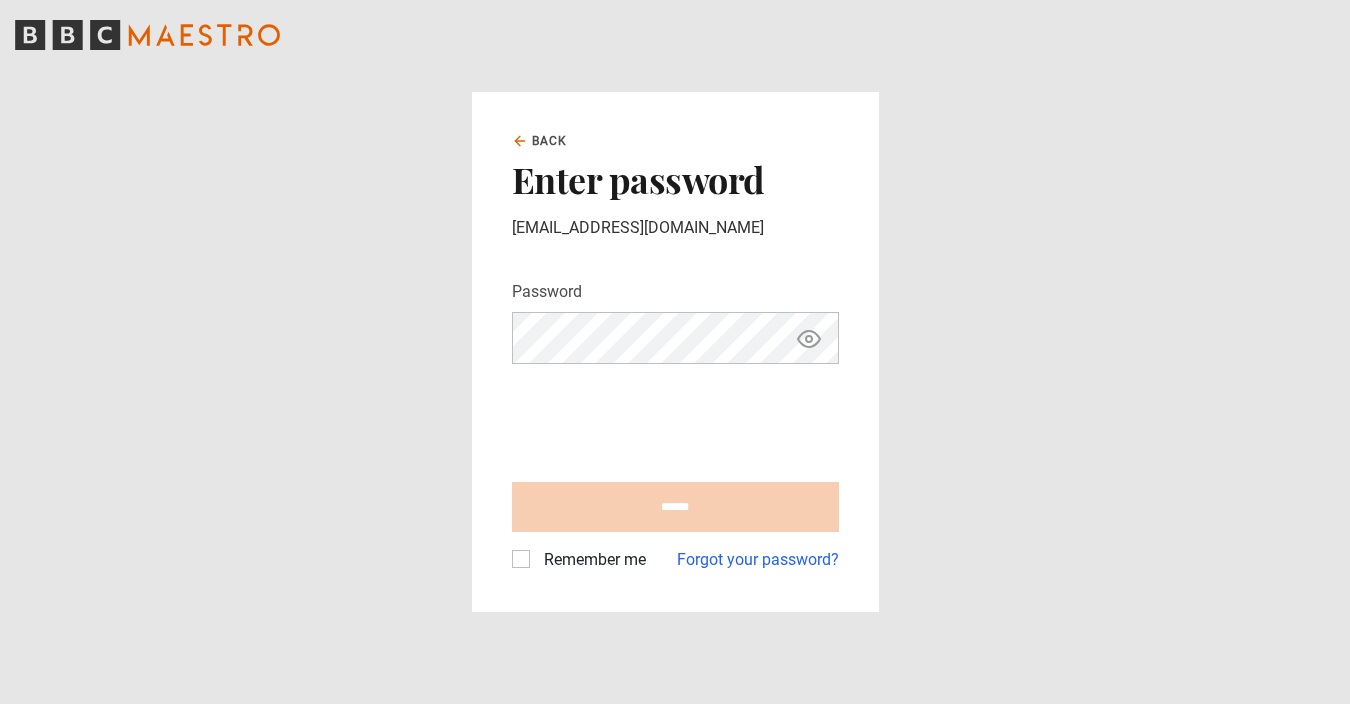 scroll, scrollTop: 0, scrollLeft: 0, axis: both 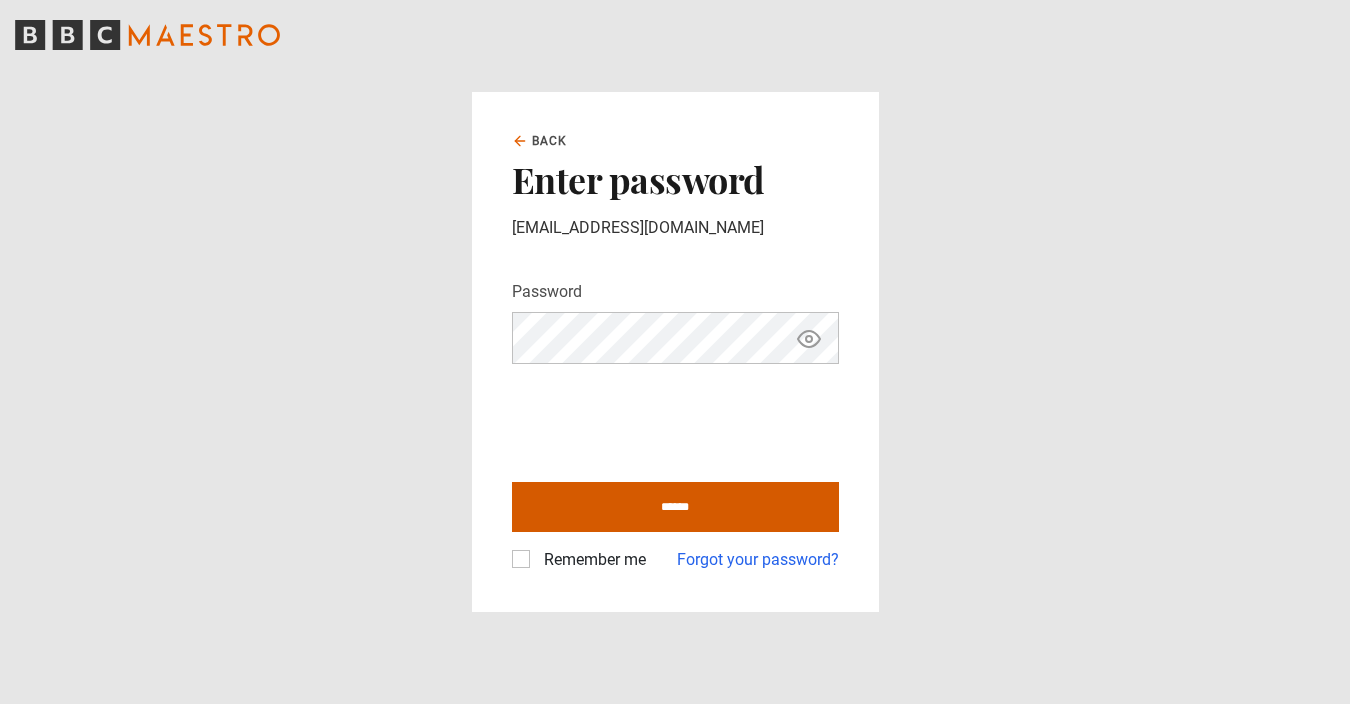 click on "******" at bounding box center [675, 507] 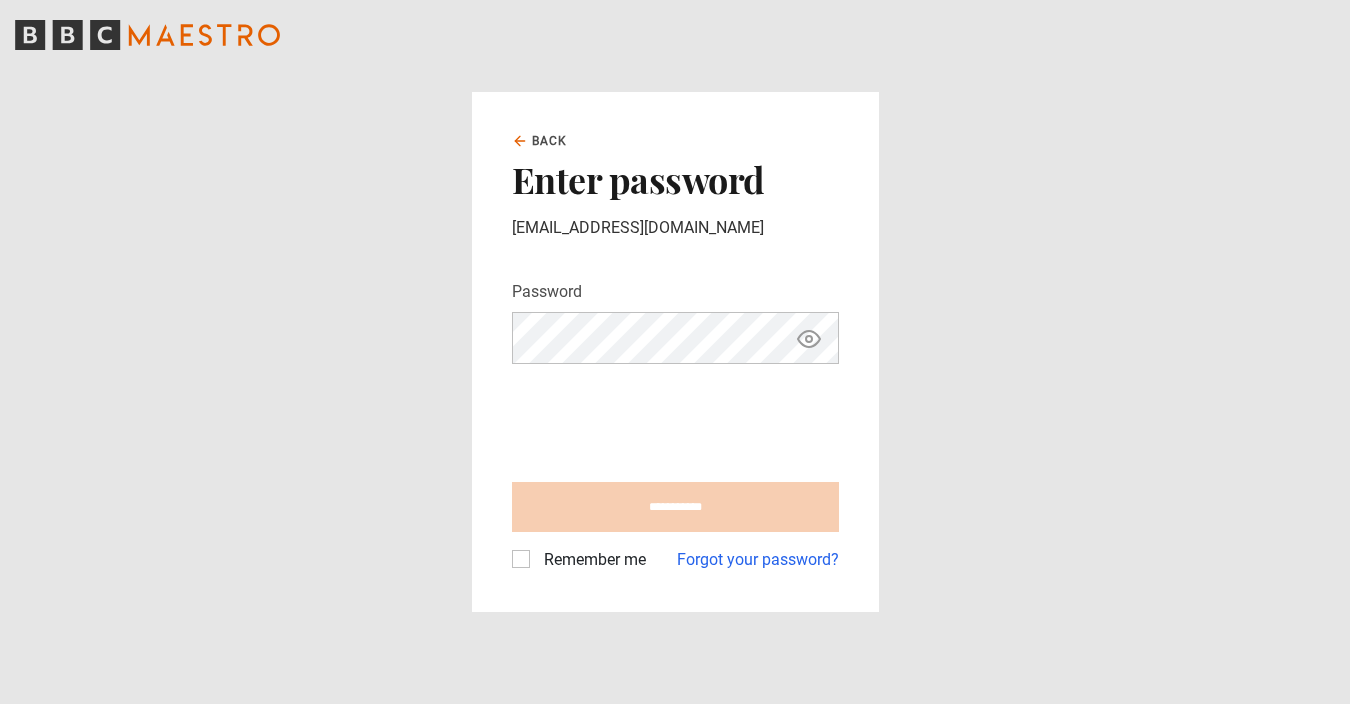 type on "**********" 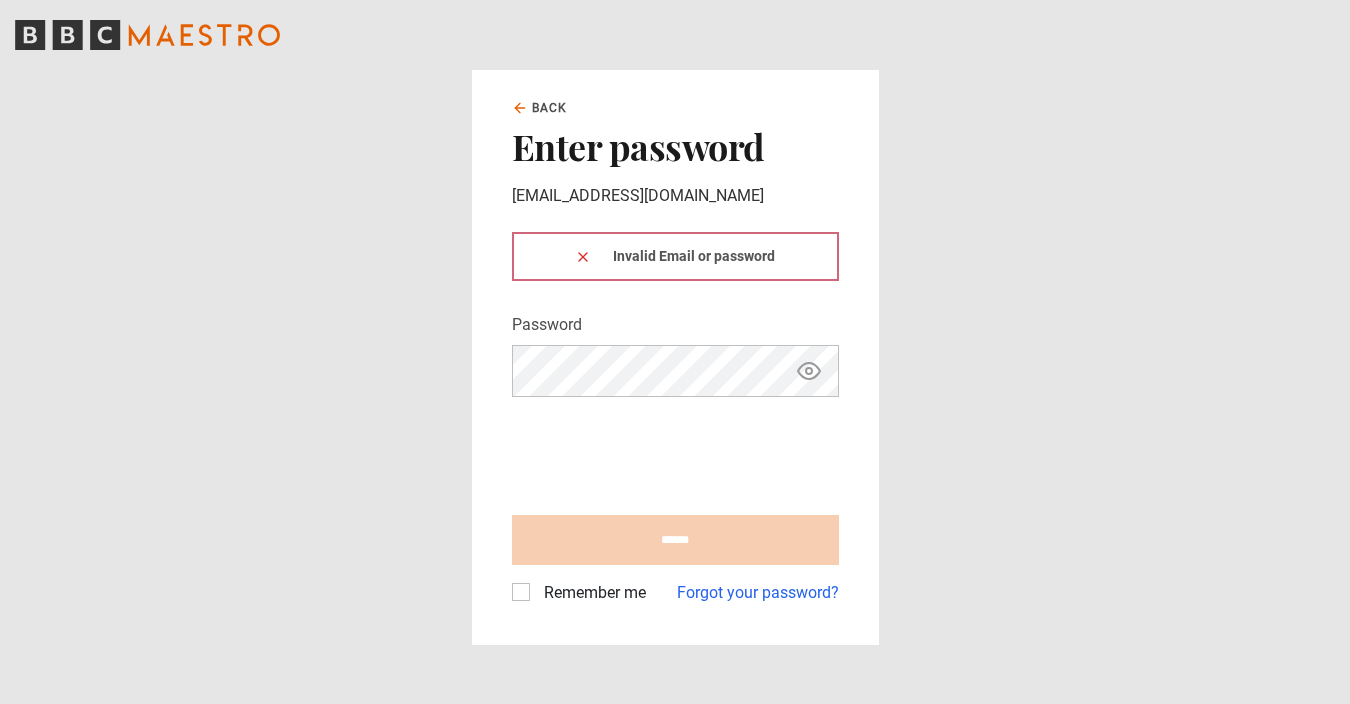 scroll, scrollTop: 0, scrollLeft: 0, axis: both 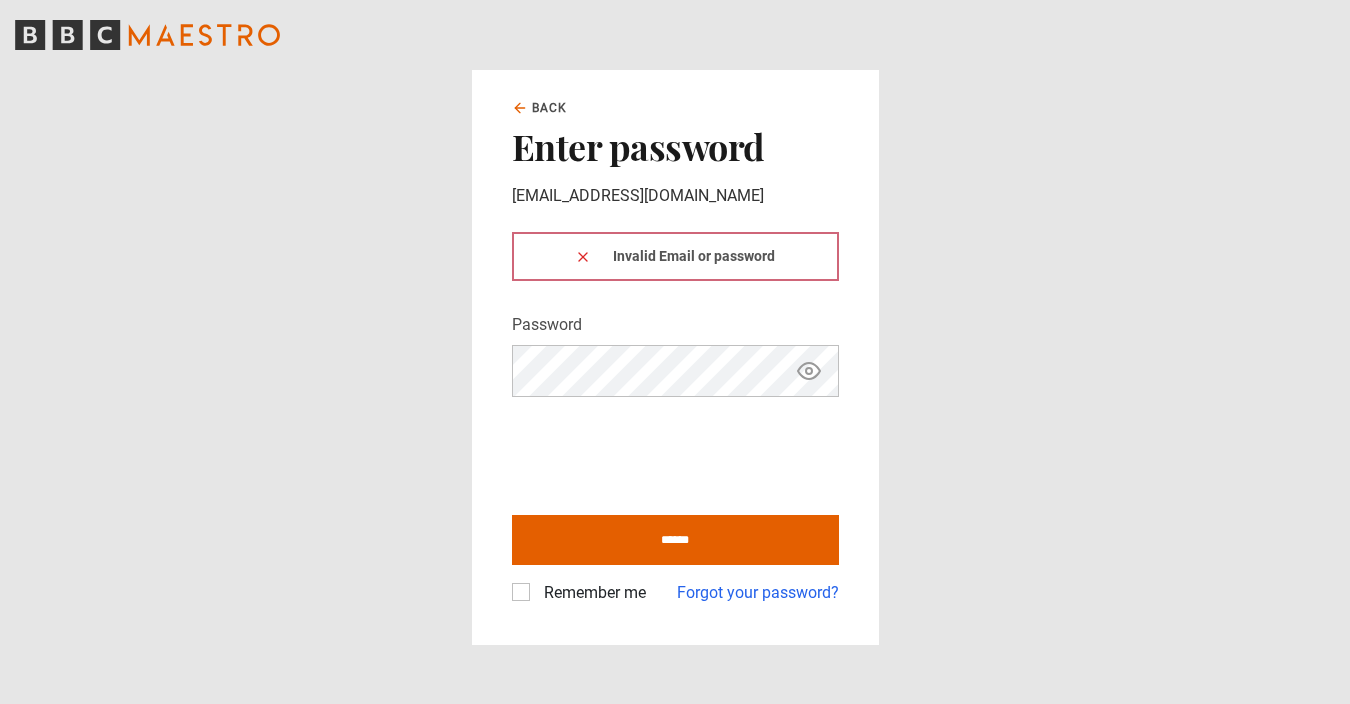 click 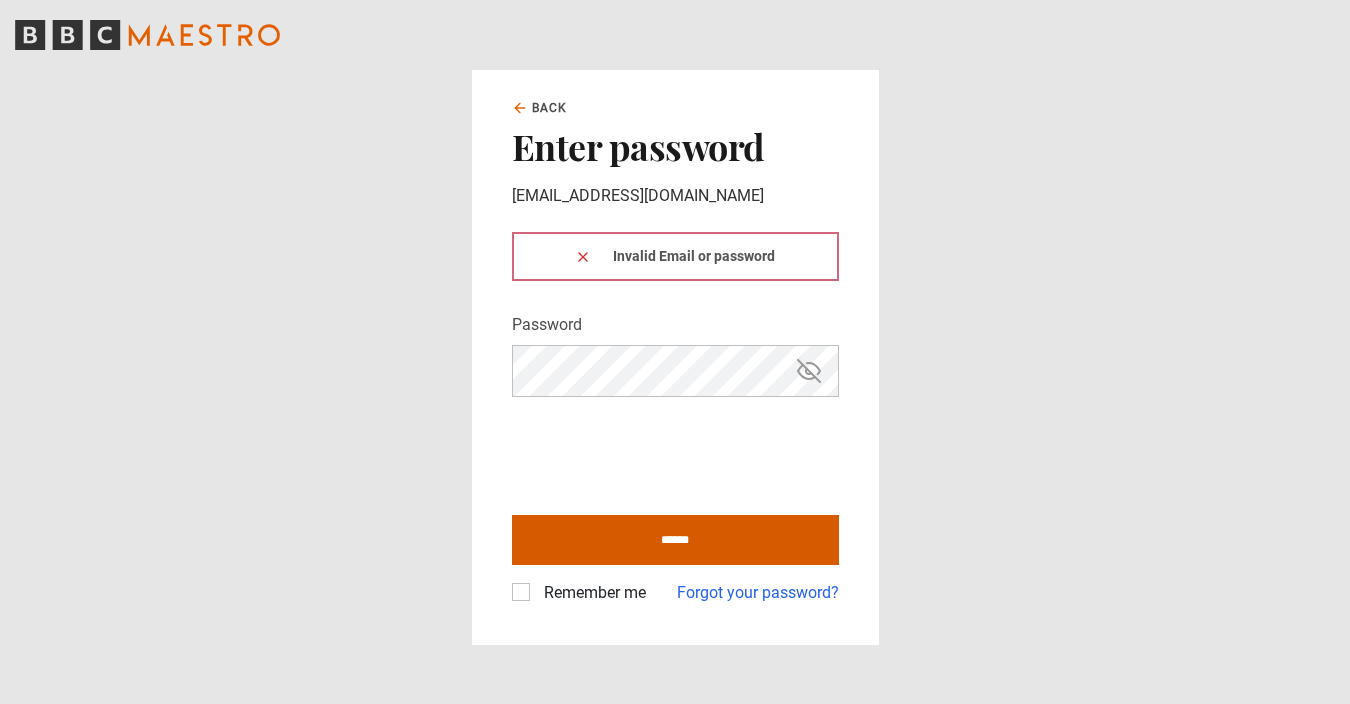 click on "******" at bounding box center (675, 540) 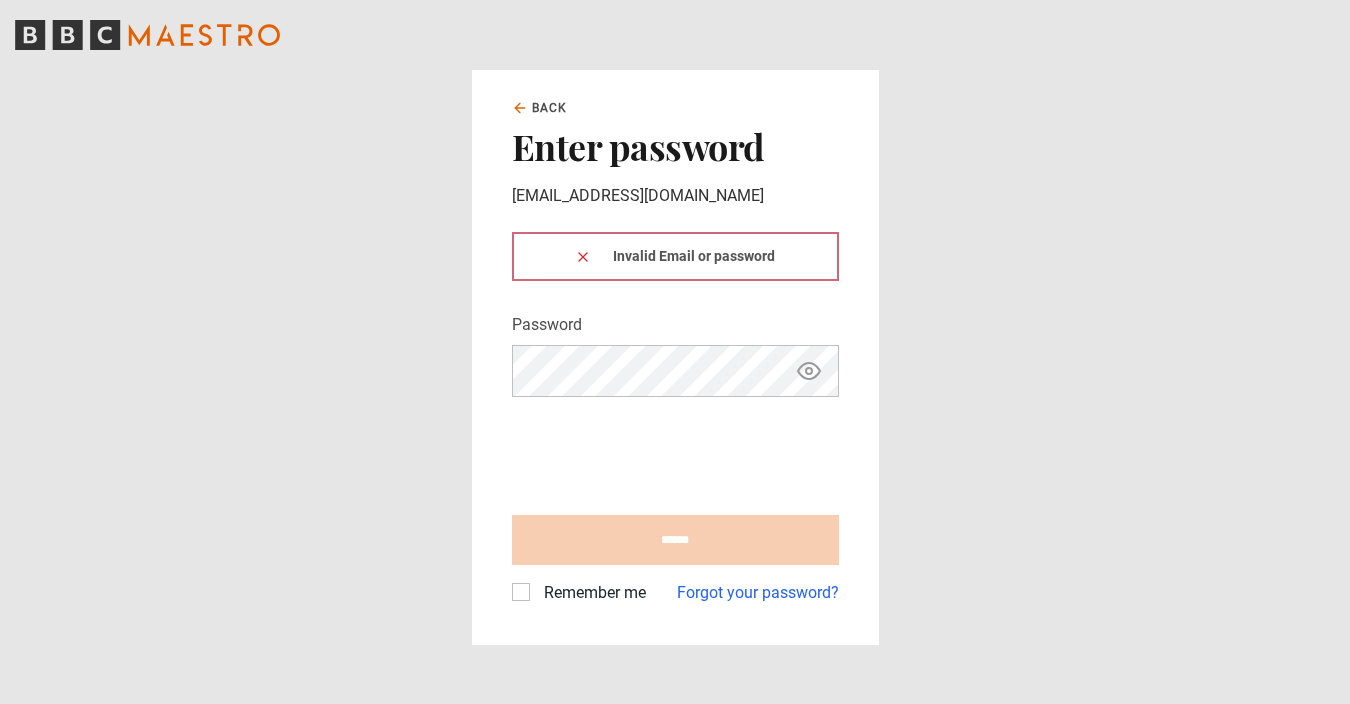 scroll, scrollTop: 0, scrollLeft: 0, axis: both 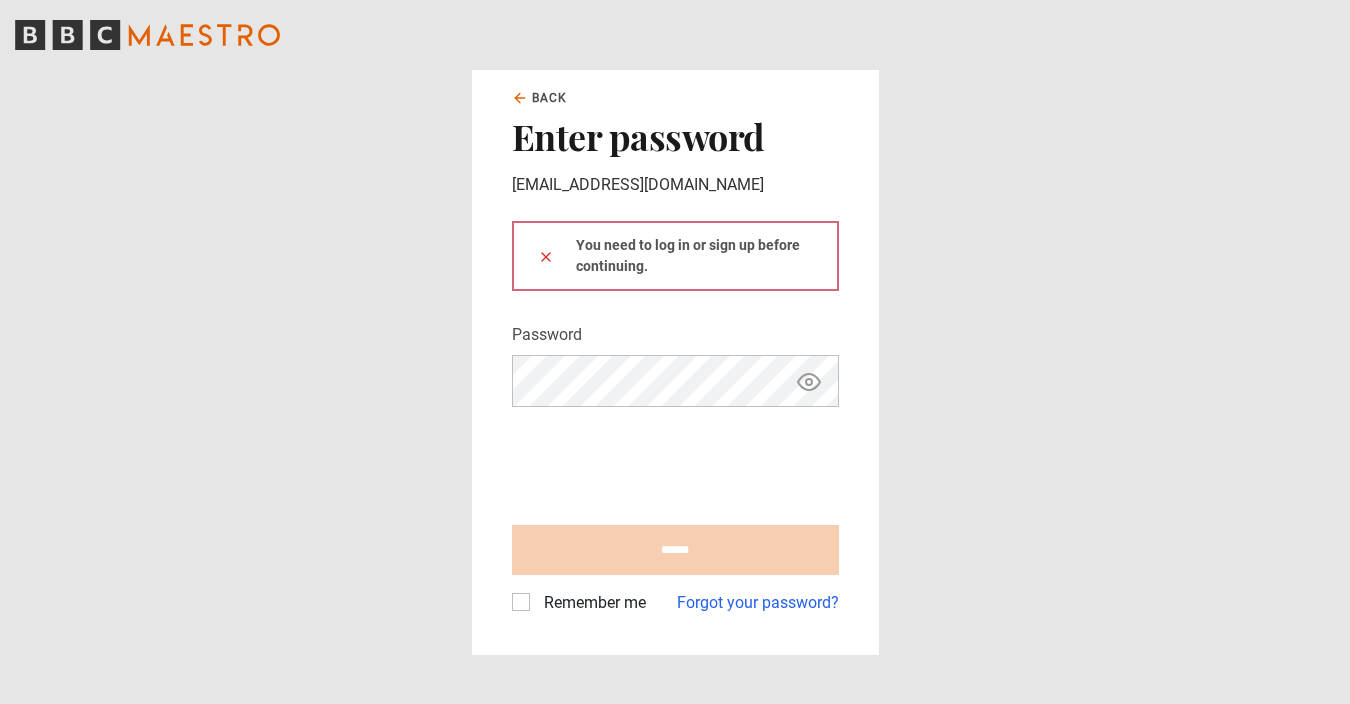 click on "You need to log in or sign up before continuing." at bounding box center (675, 256) 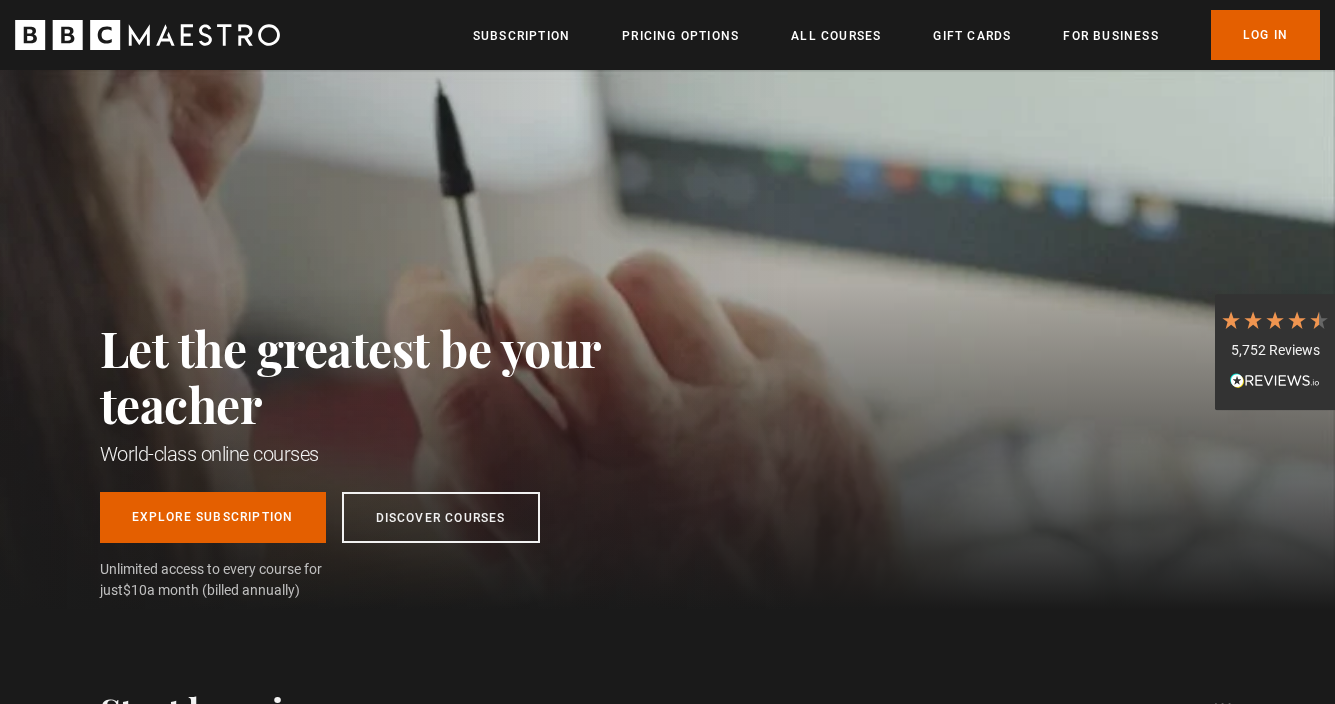 scroll, scrollTop: 0, scrollLeft: 0, axis: both 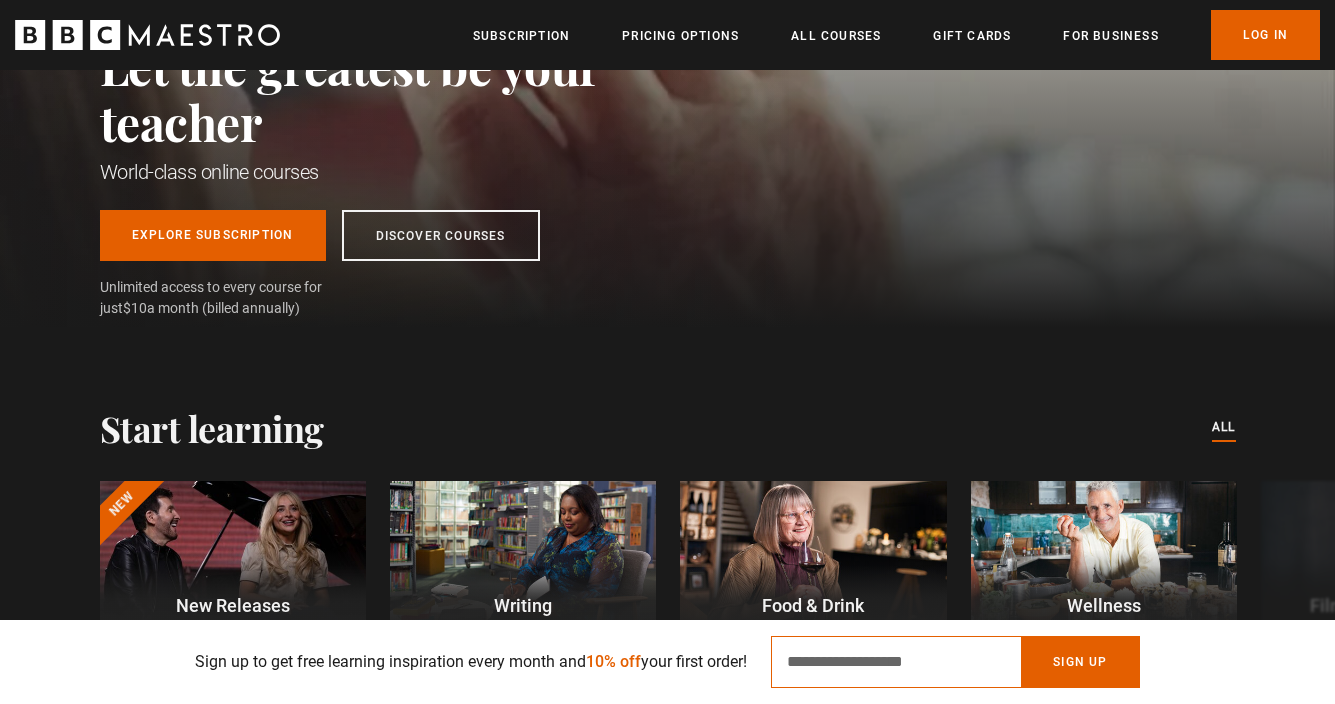 click on "Email Address" at bounding box center [896, 662] 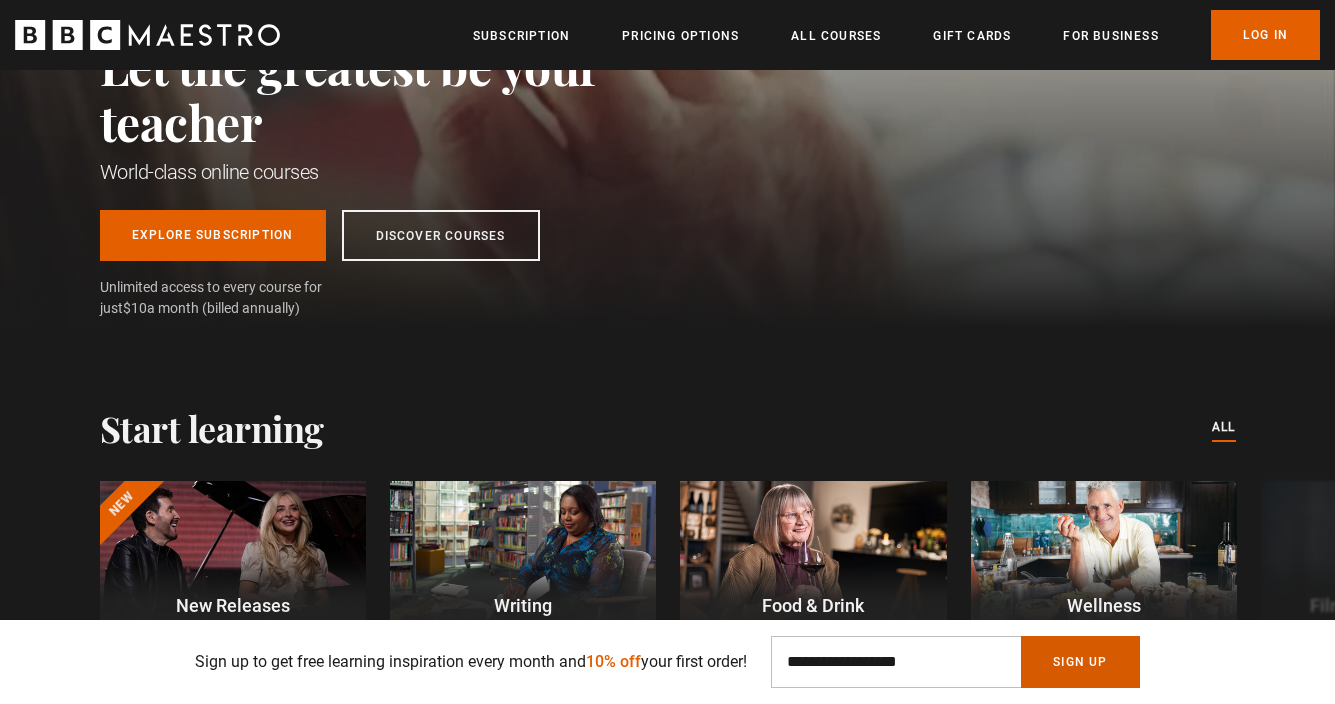 click on "Sign Up" at bounding box center (1080, 662) 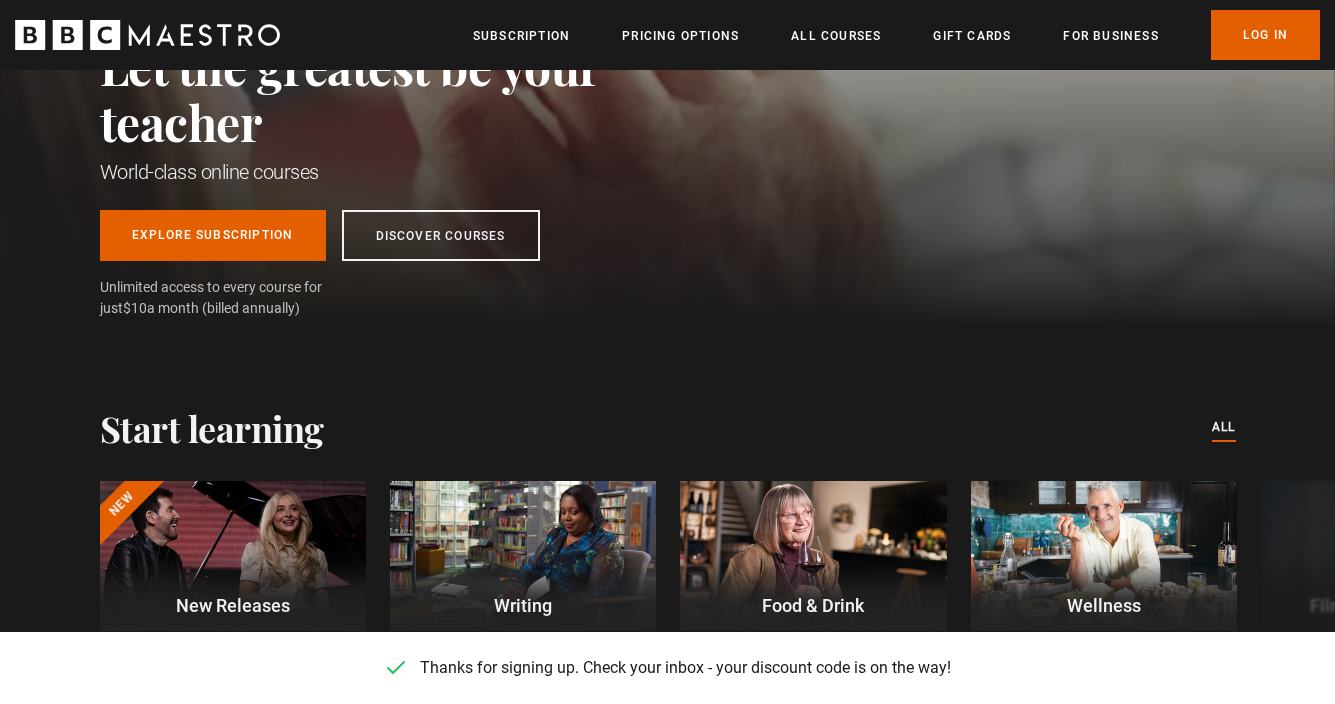 scroll, scrollTop: 0, scrollLeft: 524, axis: horizontal 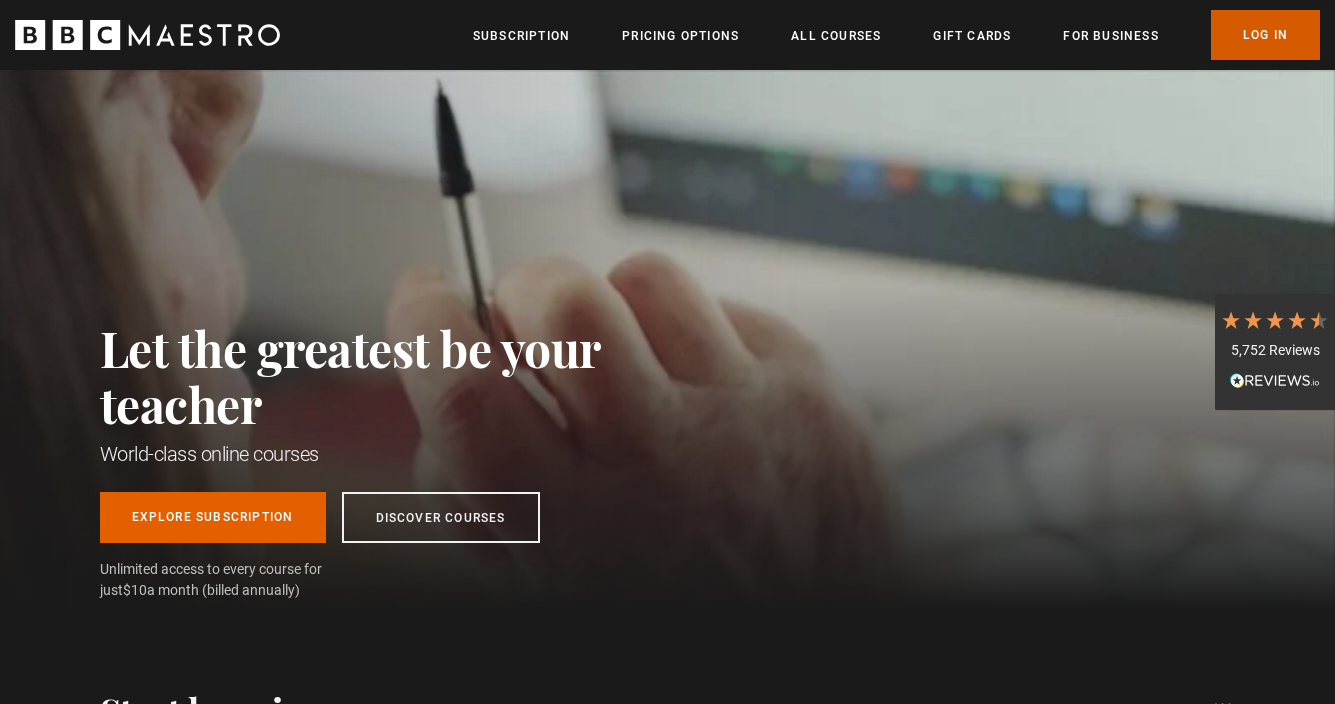 click on "Log In" at bounding box center (1265, 35) 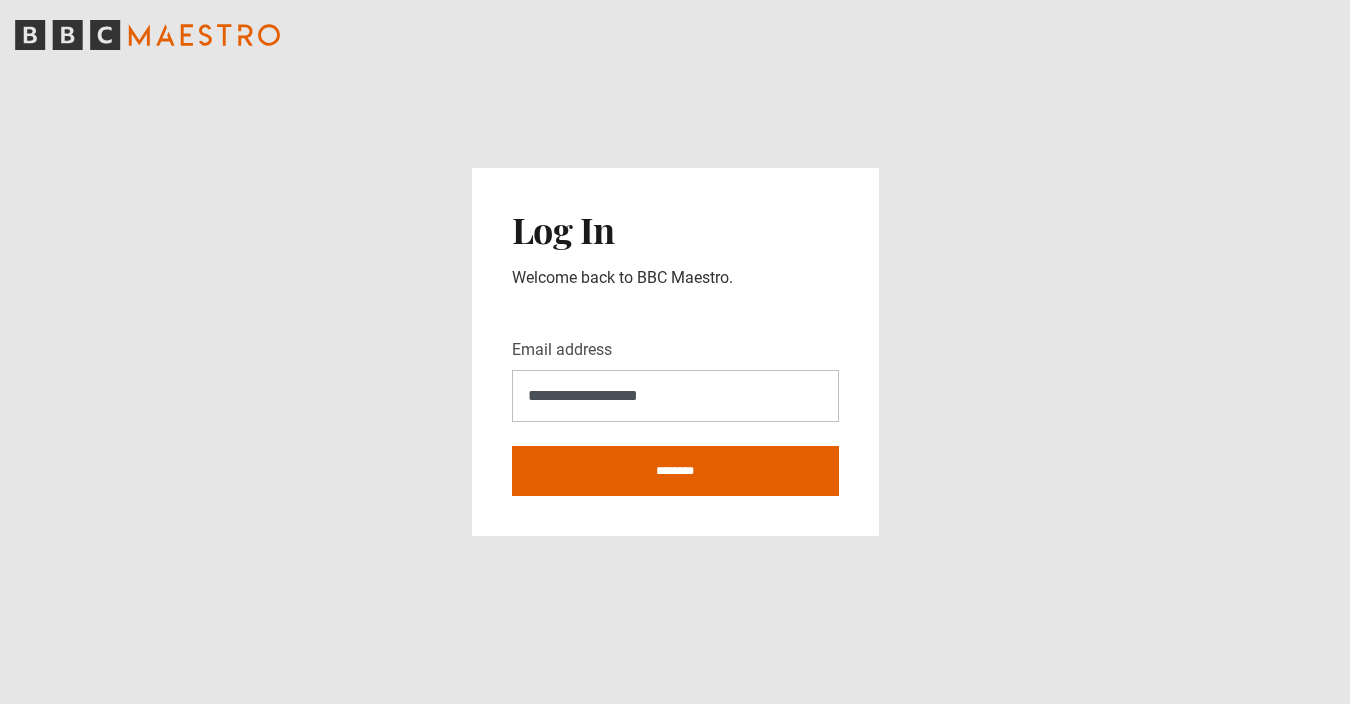 scroll, scrollTop: 0, scrollLeft: 0, axis: both 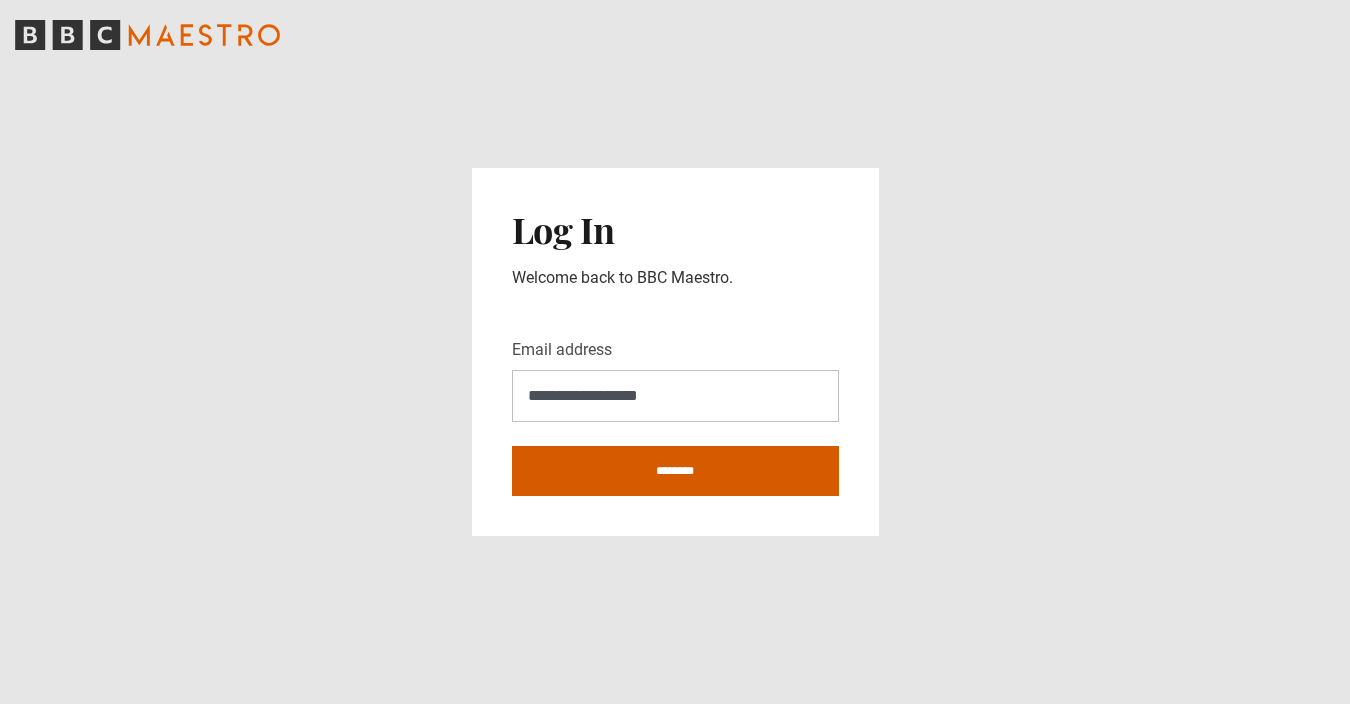 click on "********" at bounding box center (675, 471) 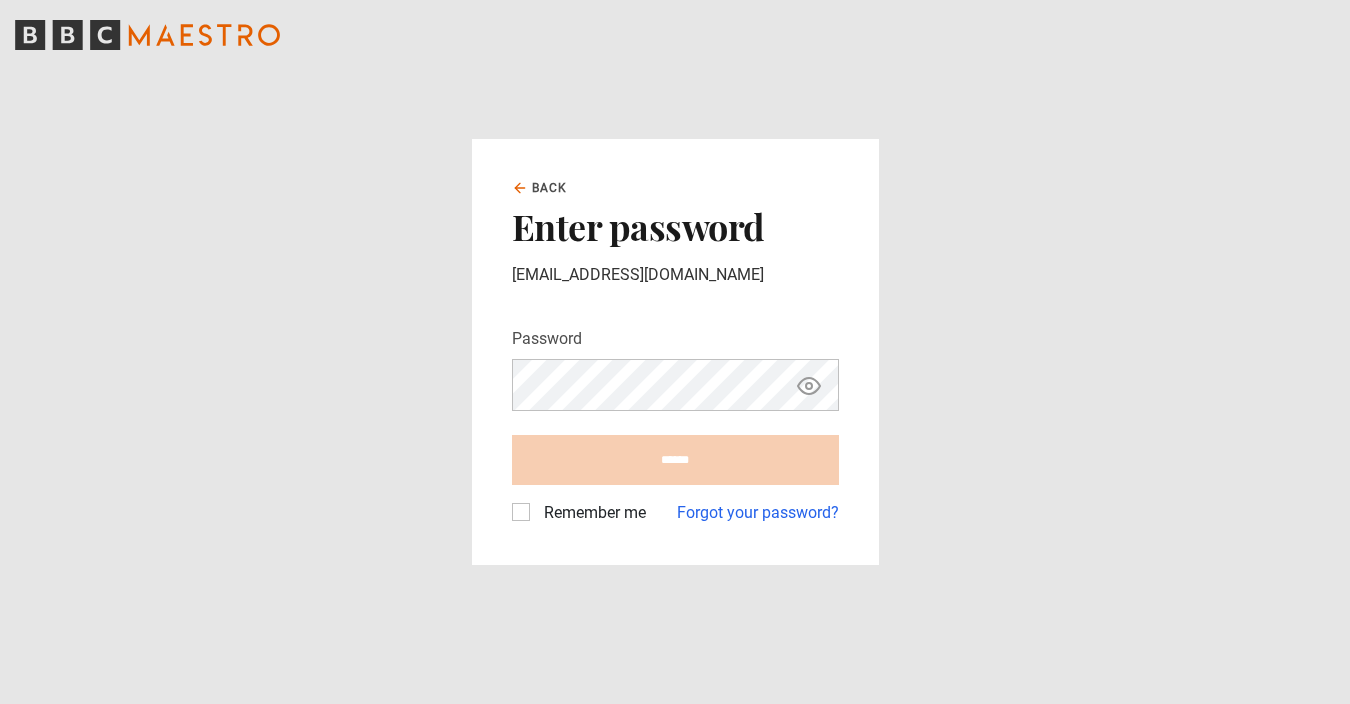 scroll, scrollTop: 0, scrollLeft: 0, axis: both 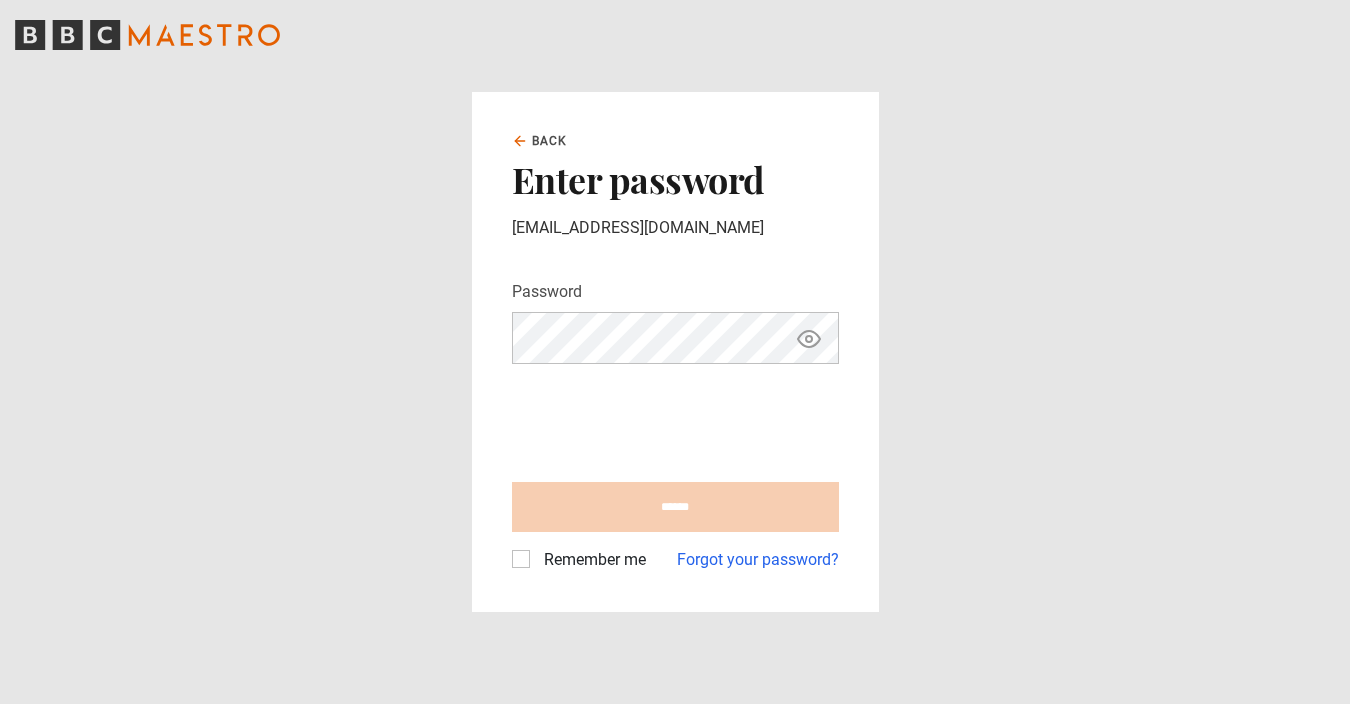 click on "Back
Enter password
[EMAIL_ADDRESS][DOMAIN_NAME]
Password
Your password is hidden
******
Remember me
Forgot your password?" at bounding box center [675, 352] 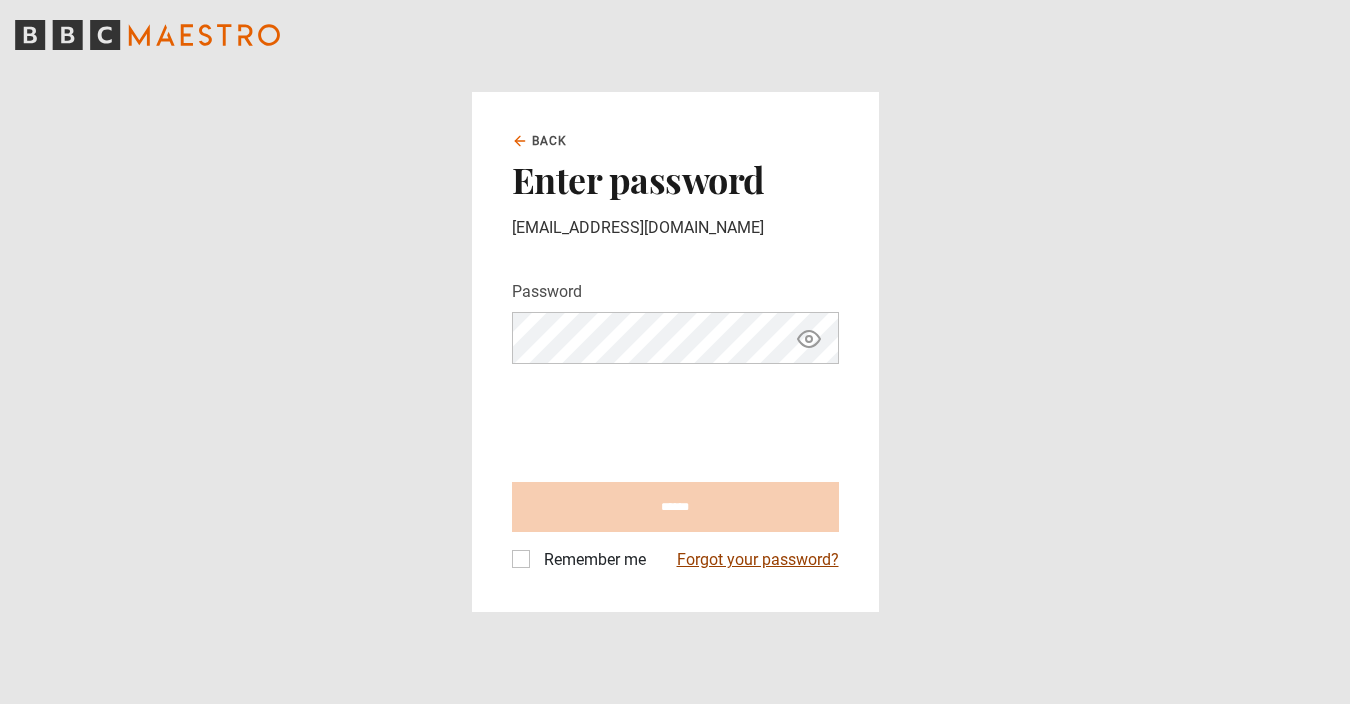 click on "Forgot your password?" at bounding box center [758, 560] 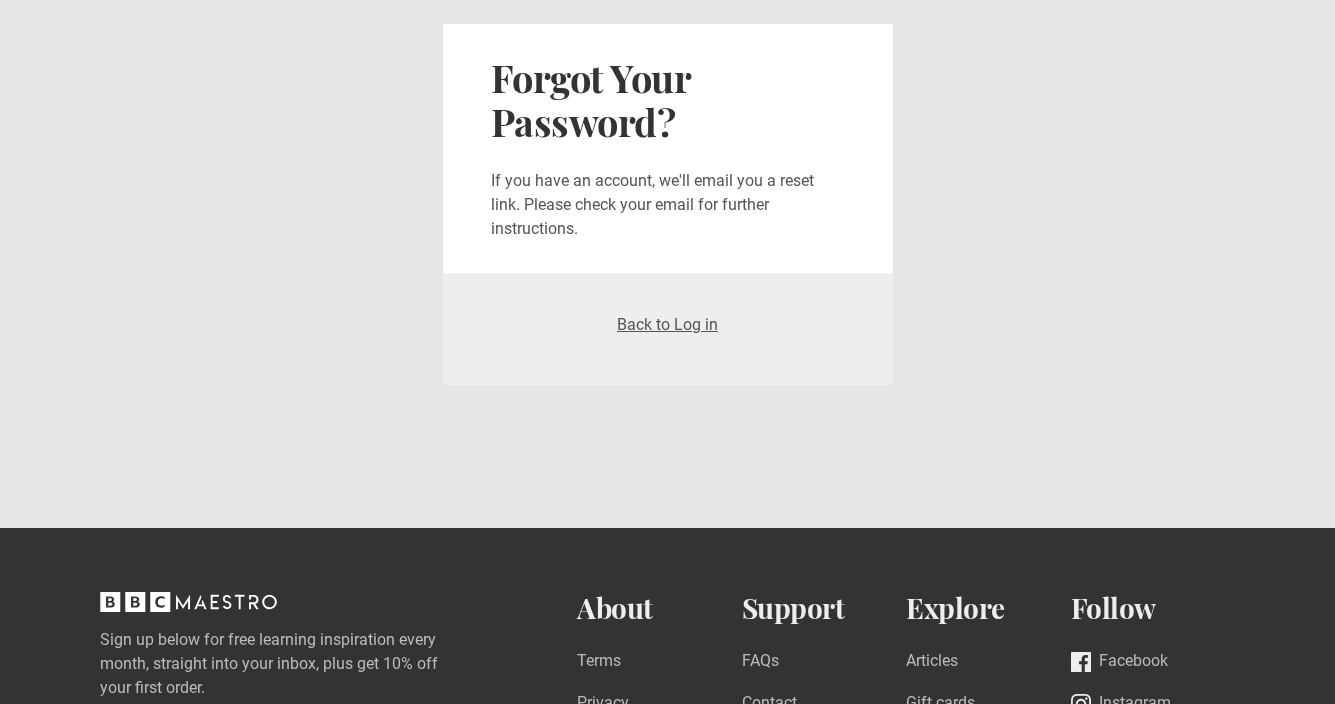 scroll, scrollTop: 0, scrollLeft: 0, axis: both 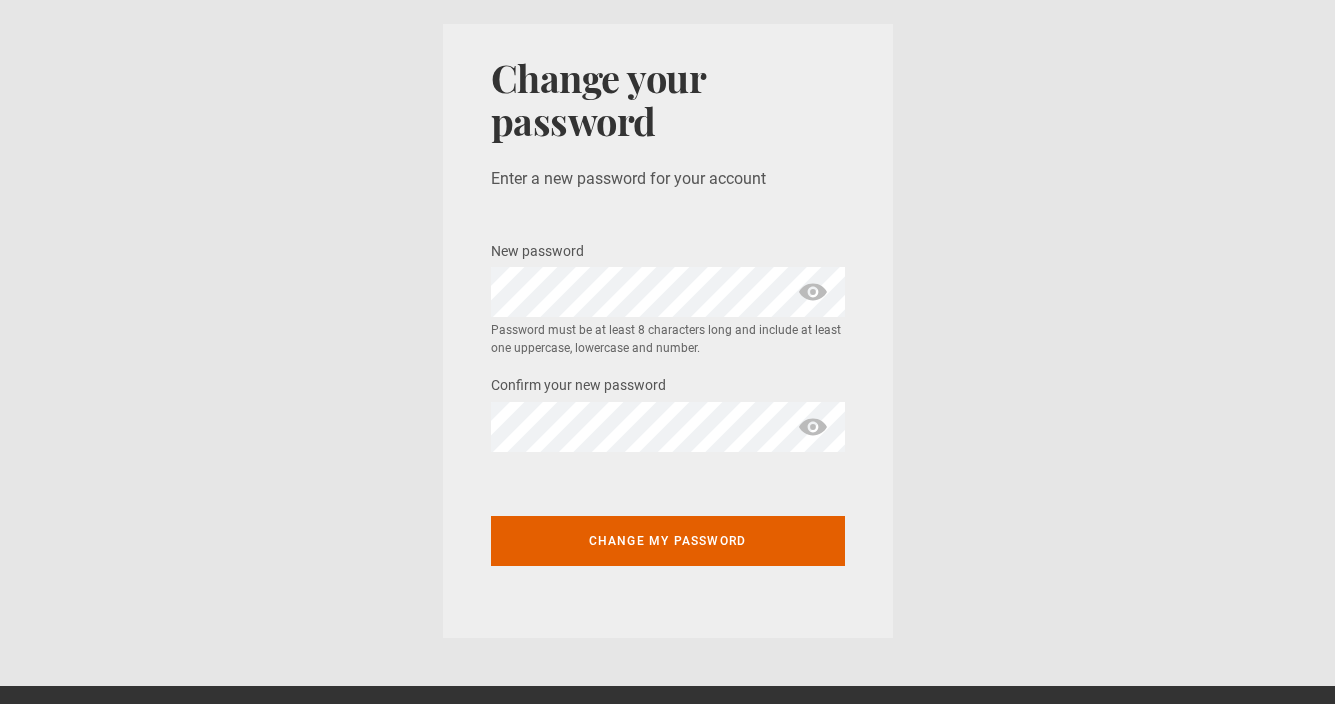 click at bounding box center [813, 292] 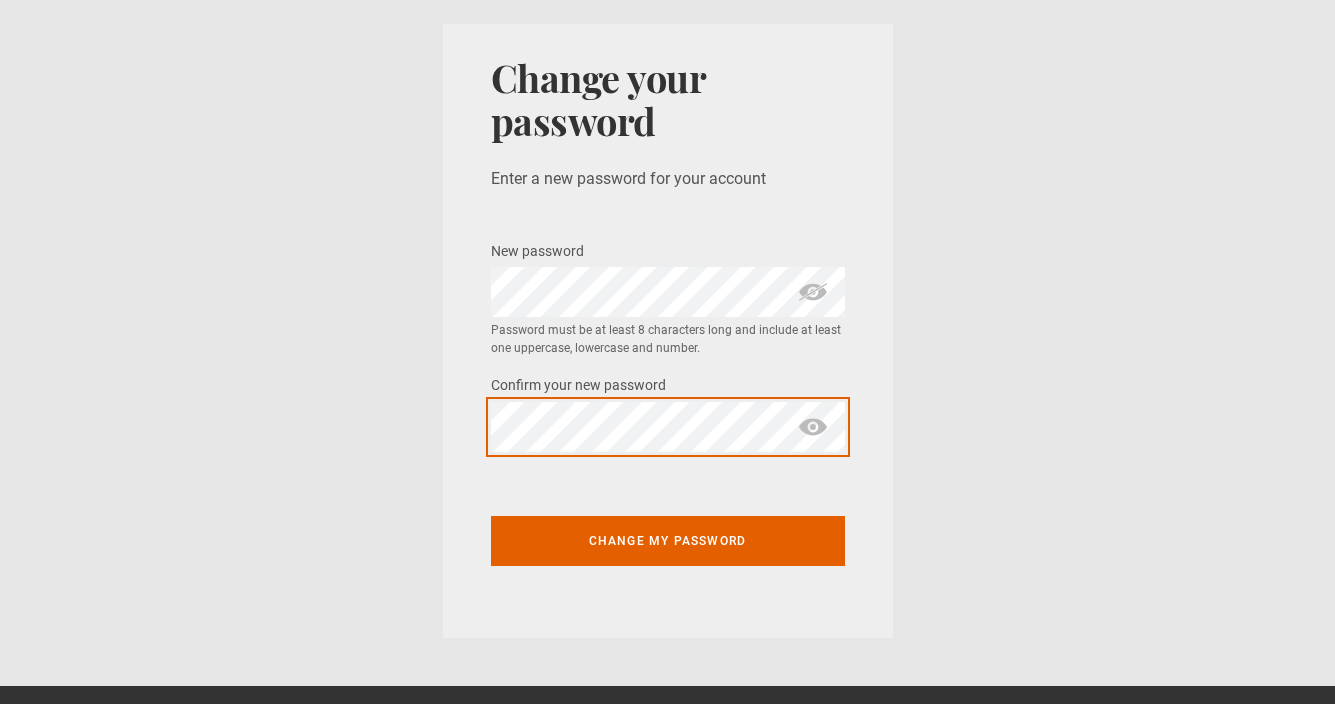click on "Change my password" at bounding box center (668, 541) 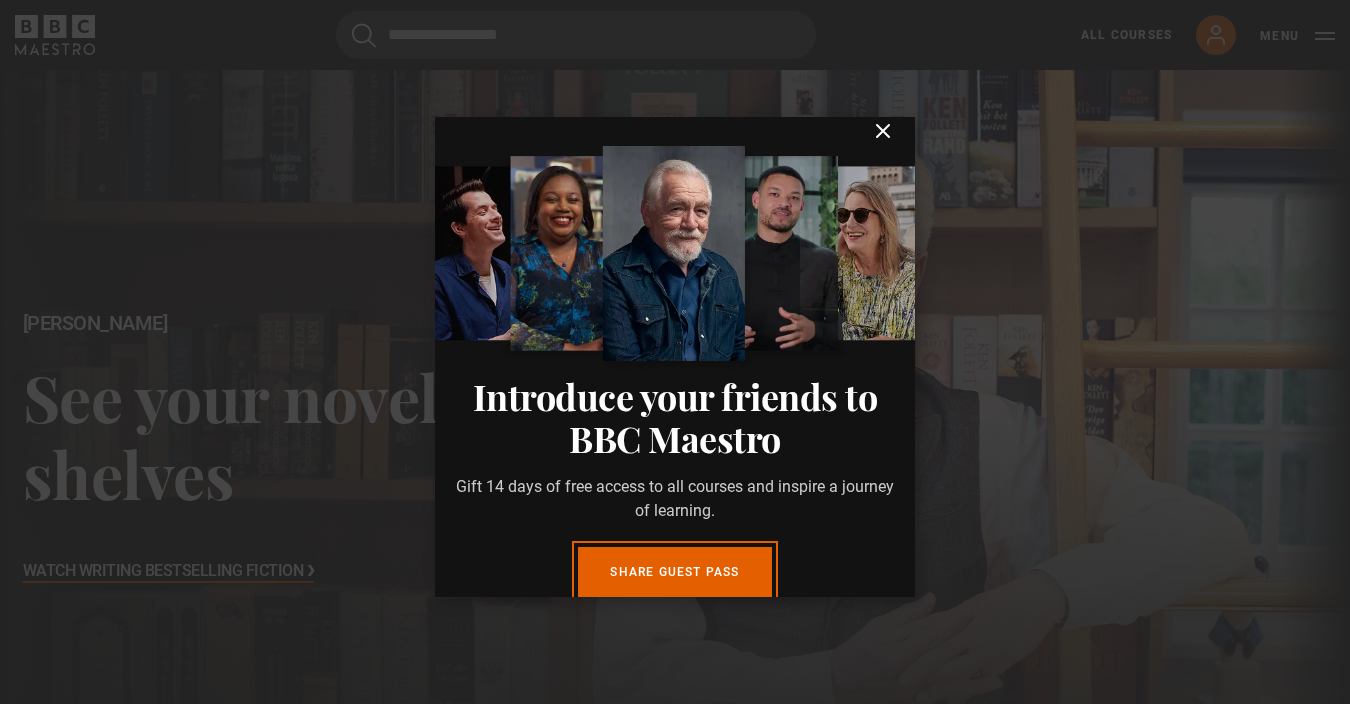 scroll, scrollTop: 0, scrollLeft: 0, axis: both 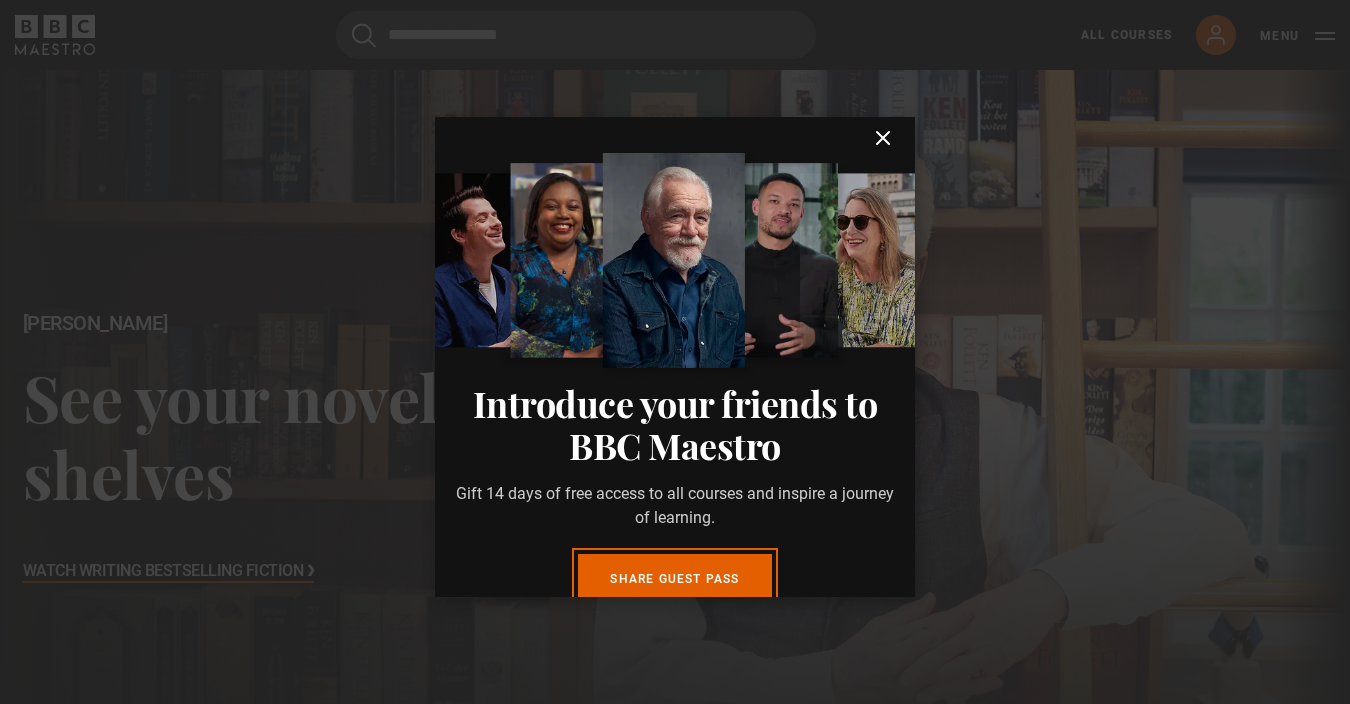 click 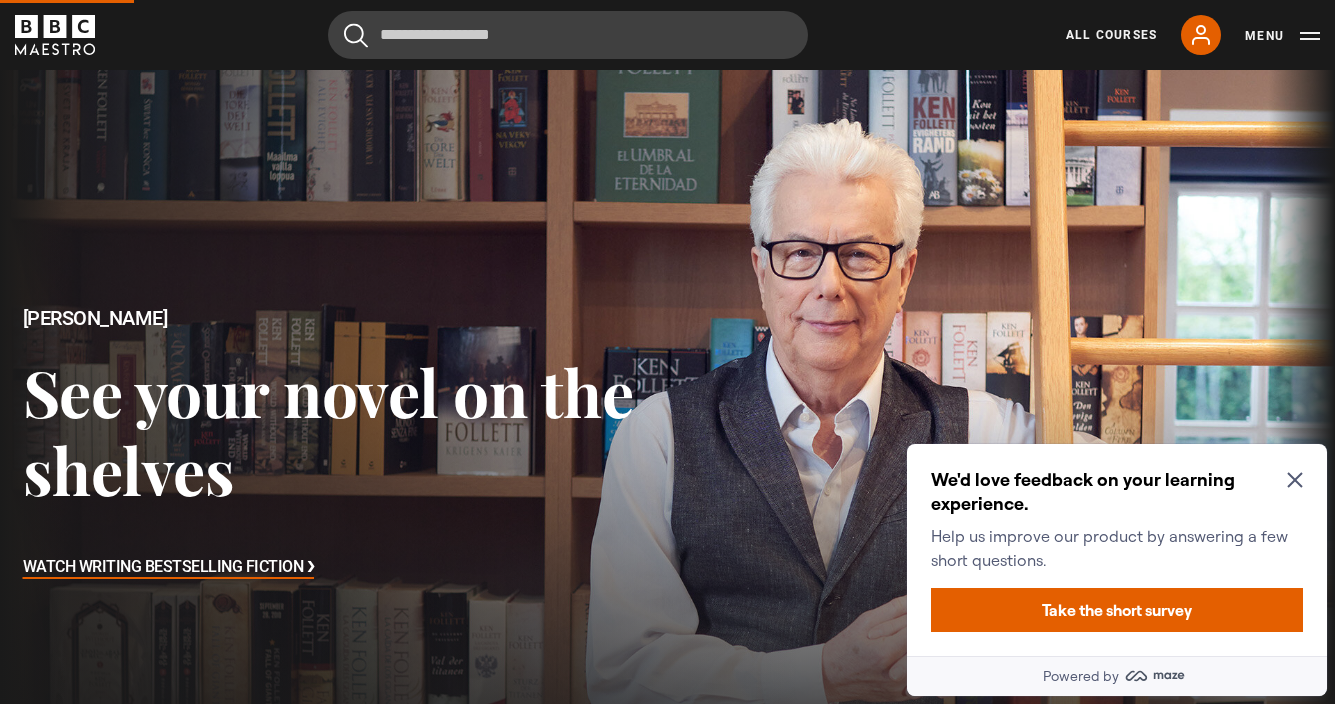 scroll, scrollTop: 0, scrollLeft: 0, axis: both 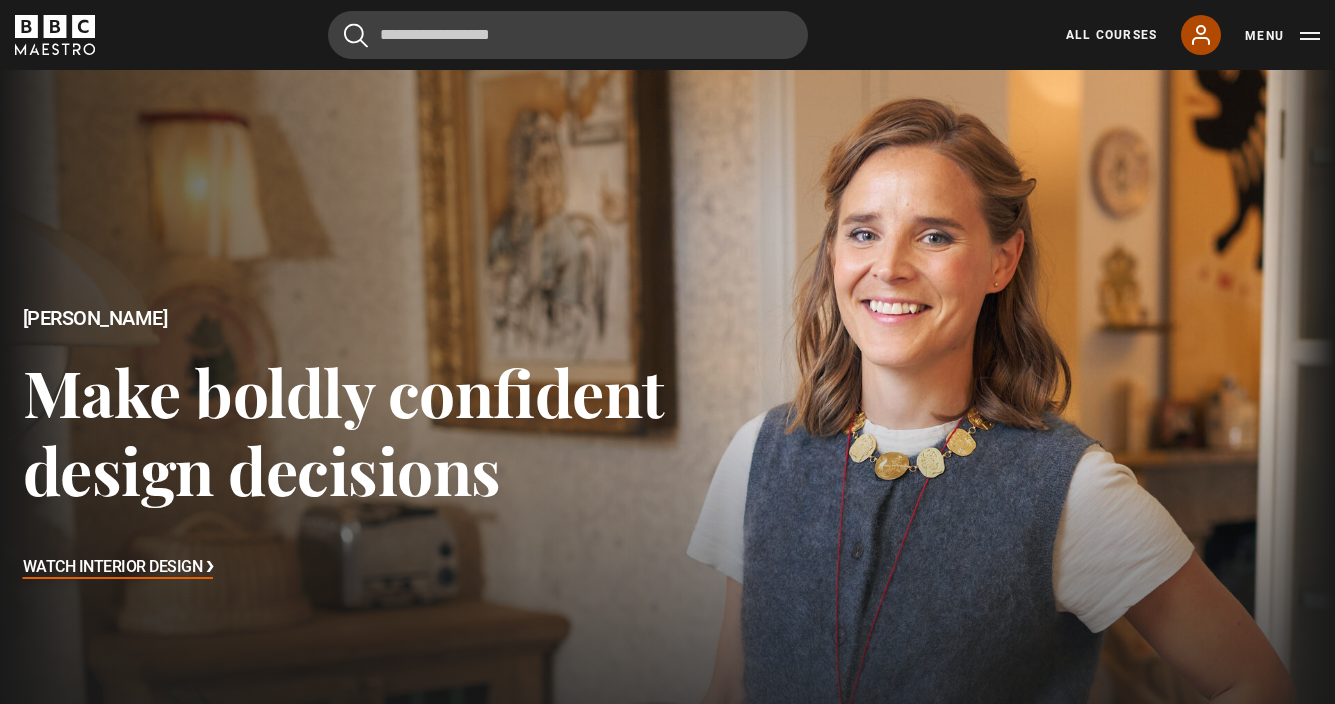 click 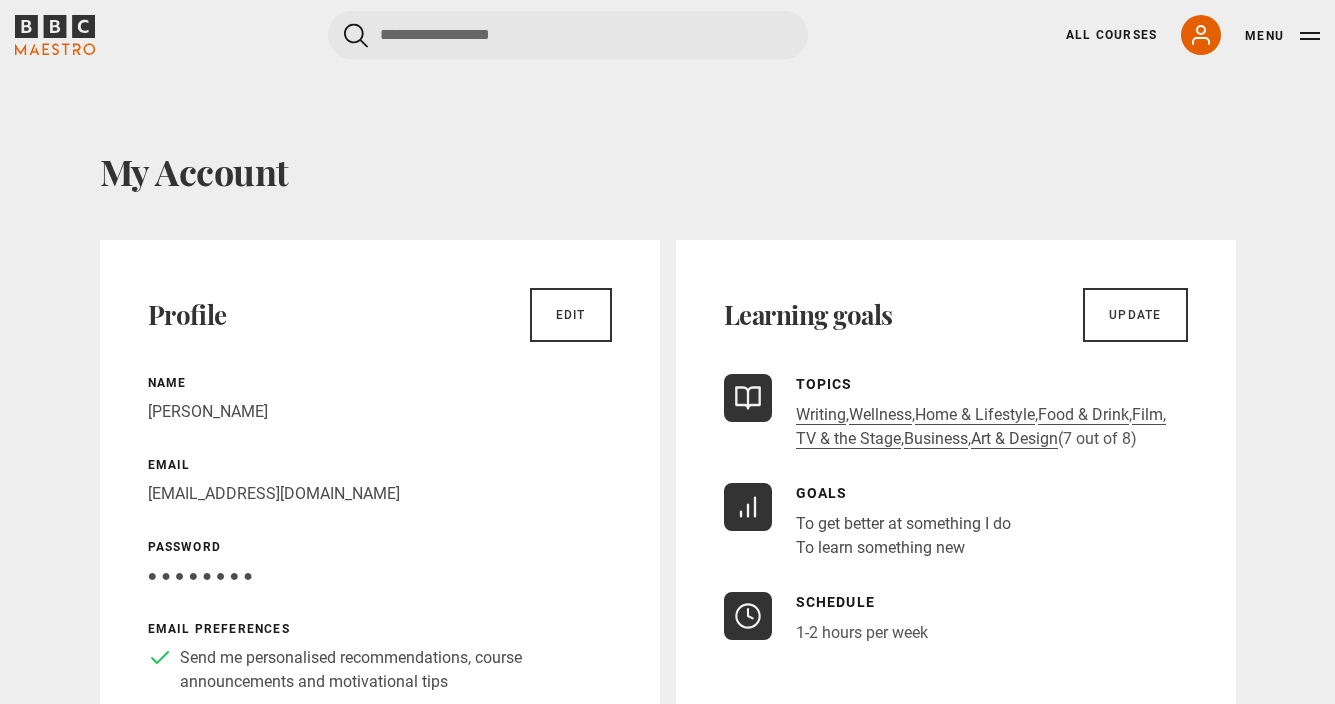 scroll, scrollTop: 0, scrollLeft: 0, axis: both 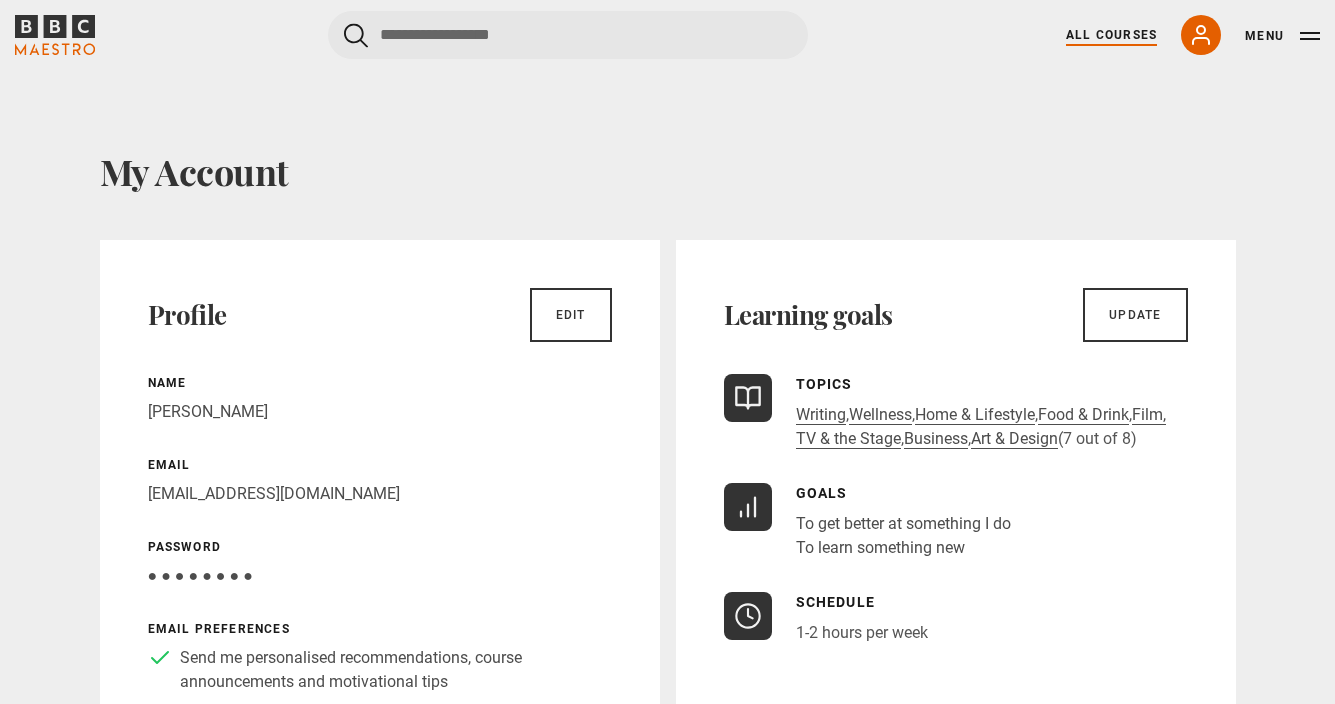 click on "All Courses" at bounding box center [1111, 35] 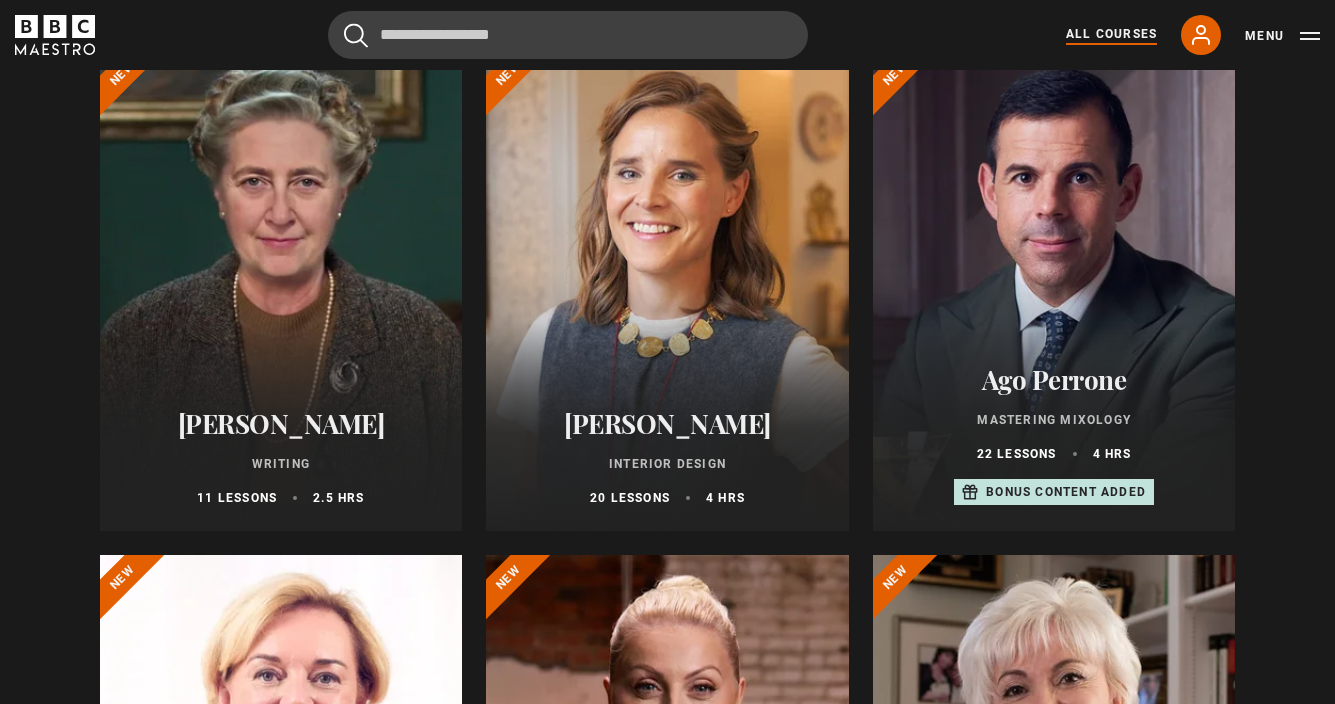 scroll, scrollTop: 266, scrollLeft: 0, axis: vertical 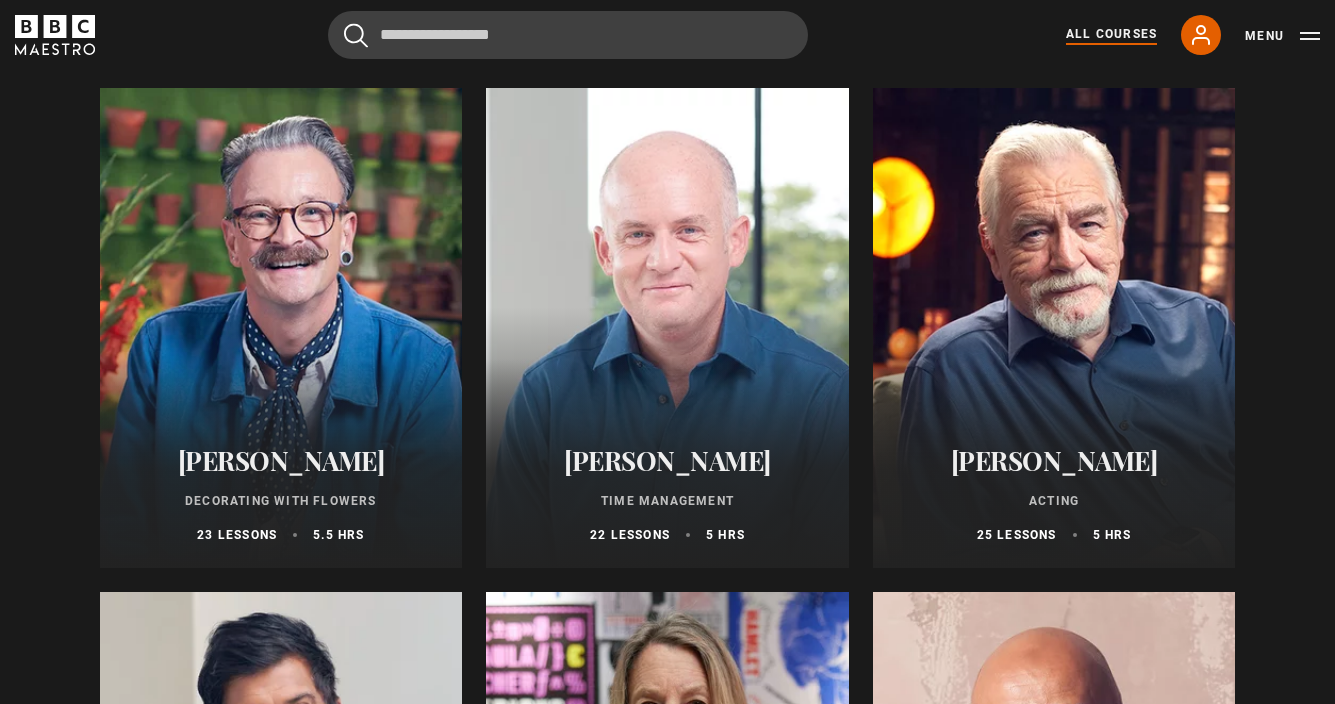 click on "Skip to main content
Cancel
Courses
Previous courses
Next courses
[PERSON_NAME] Writing 12  Related Lessons New Ago [PERSON_NAME] Mastering Mixology 22  Related Lessons New [PERSON_NAME] Magical Storytelling 22  Related Lessons New Evy Poumpouras The Art of Influence 24  Related Lessons New [PERSON_NAME] Thriving in Business 24  Related Lessons [PERSON_NAME] Interior Design 20  Related Lessons New [PERSON_NAME] Sing Like the Stars 31  Related Lessons [PERSON_NAME]  Sleep Better 21  Related Lessons [PERSON_NAME] CBE 7" at bounding box center (667, 2185) 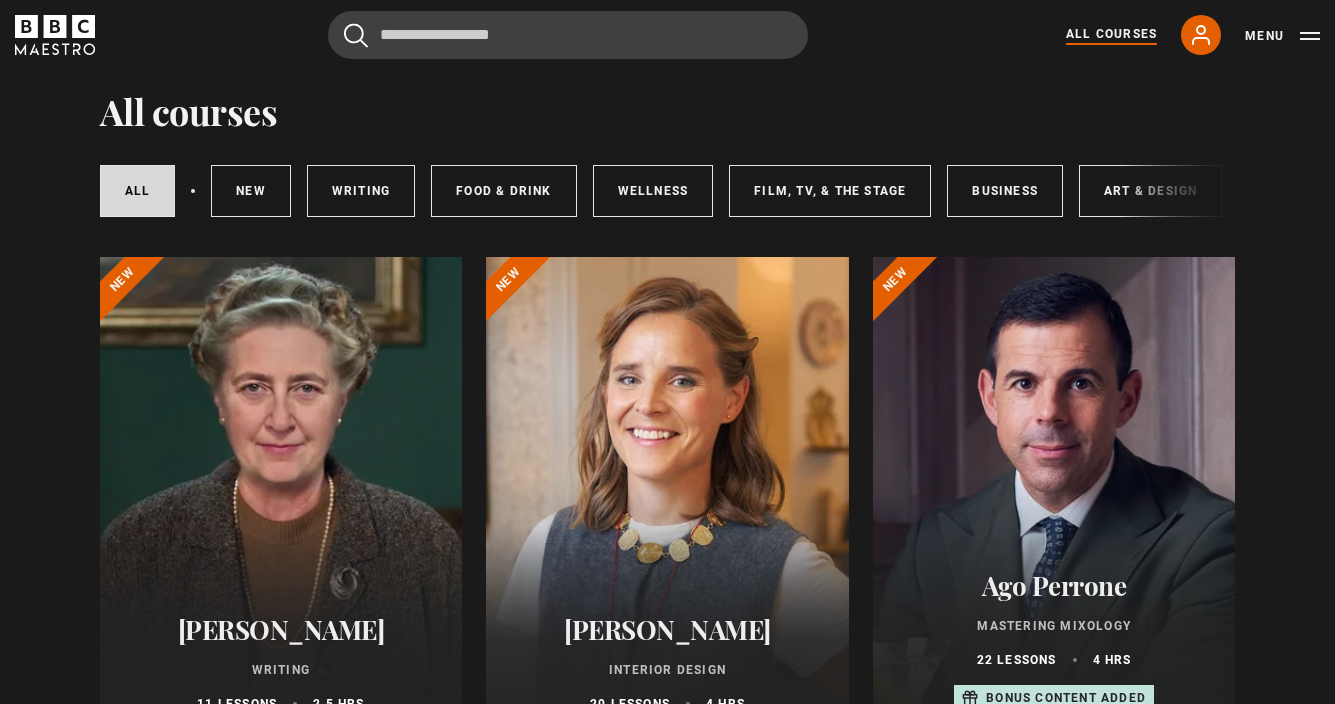 scroll, scrollTop: 0, scrollLeft: 0, axis: both 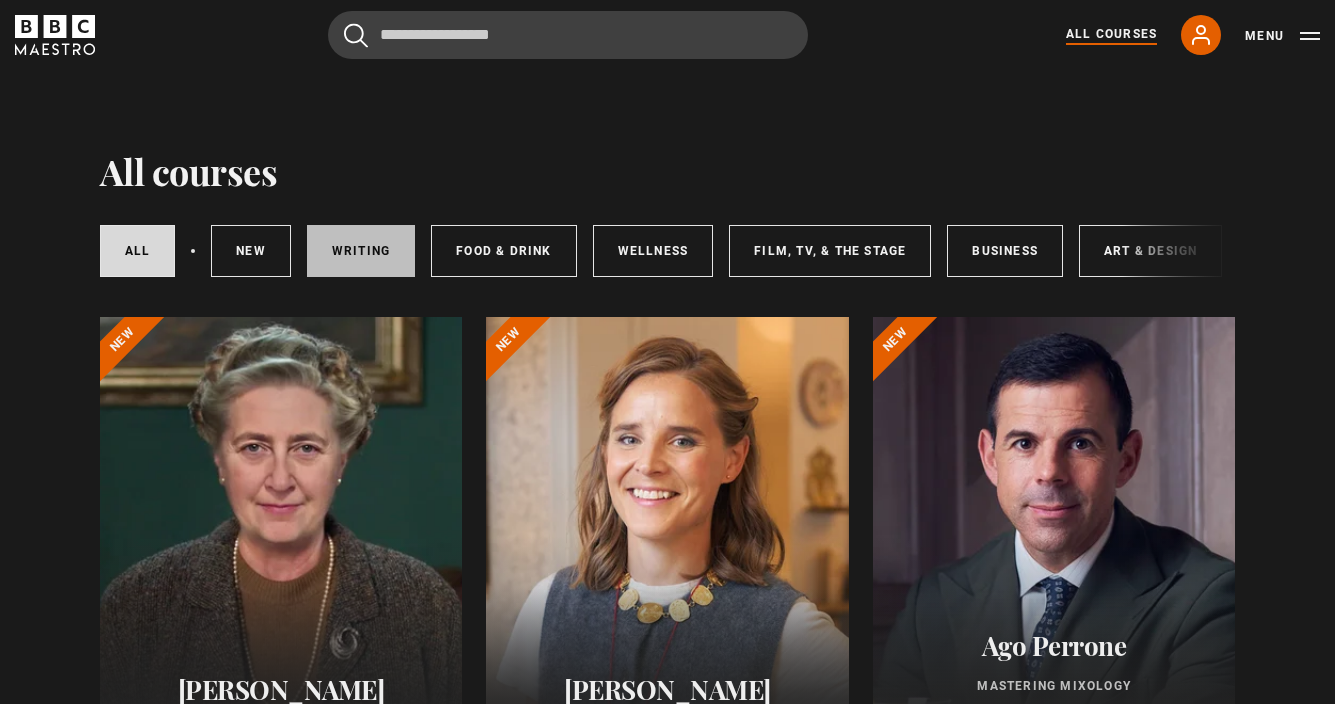 click on "Writing" at bounding box center [361, 251] 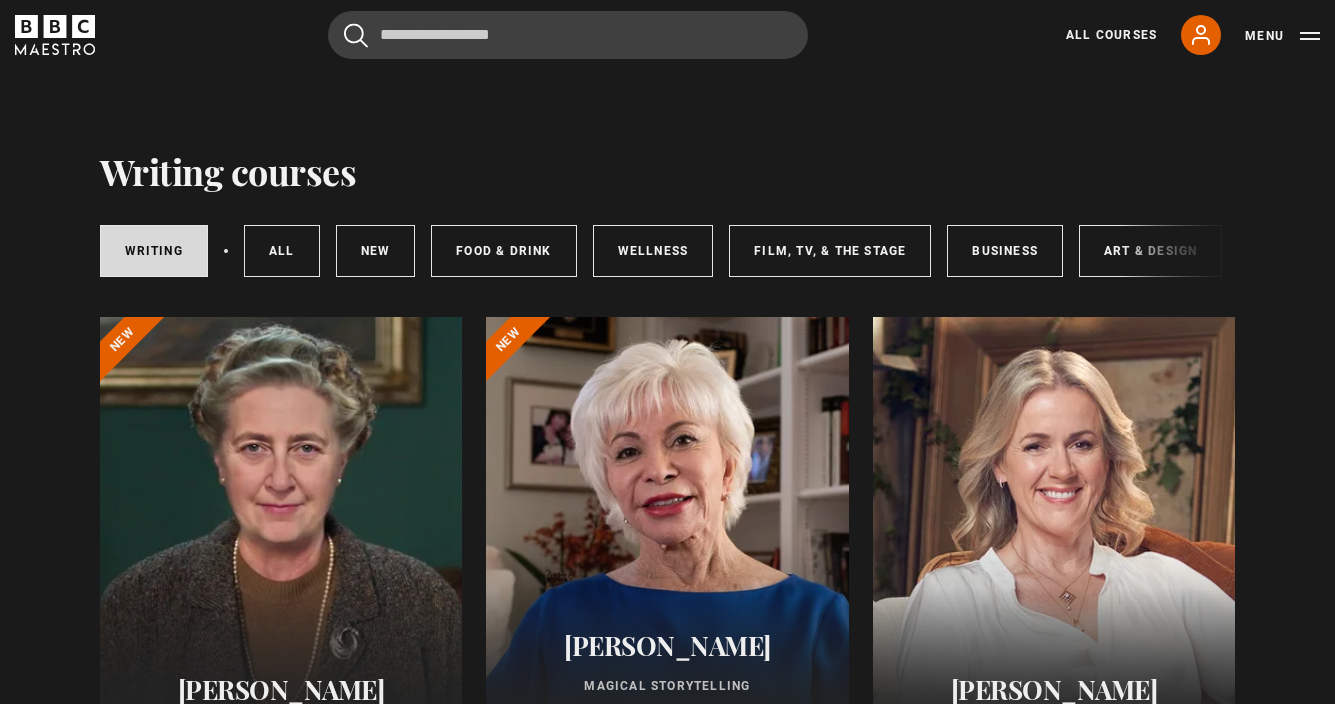 scroll, scrollTop: 399, scrollLeft: 0, axis: vertical 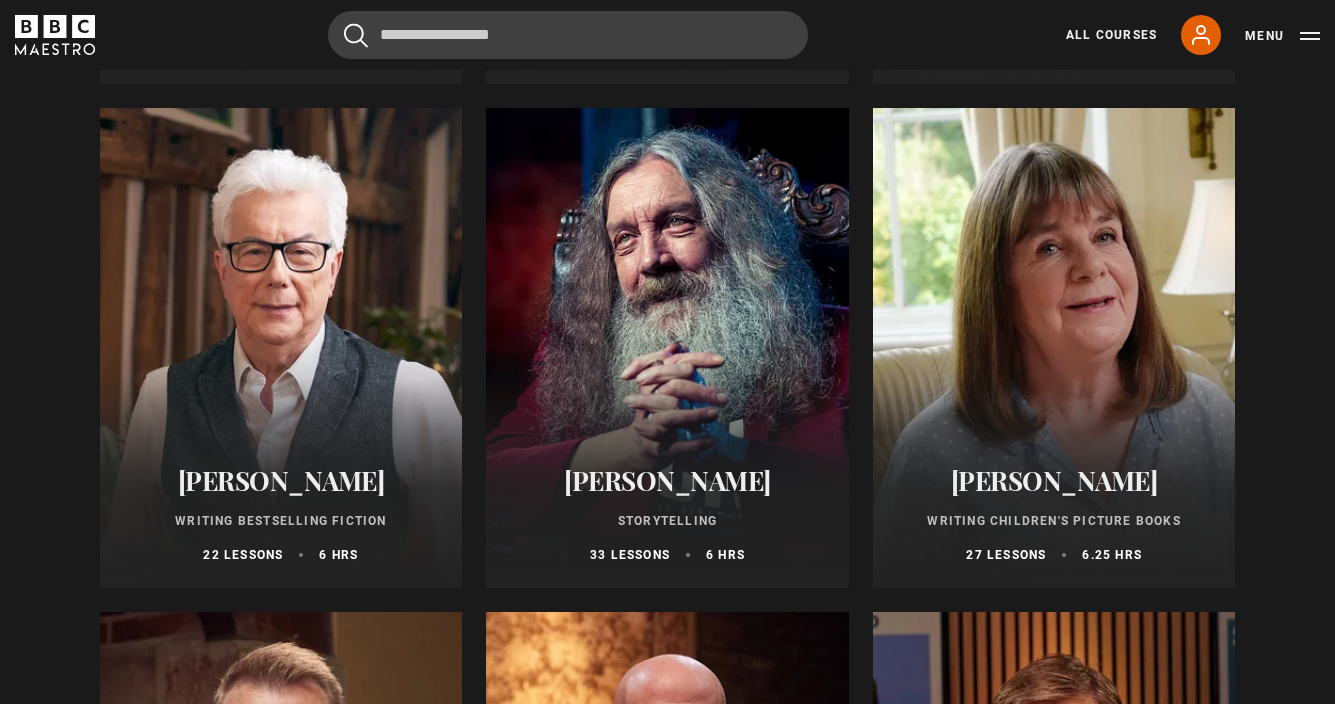 click on "Skip to main content
Cancel
Courses
Previous courses
Next courses
[PERSON_NAME] Writing 12  Related Lessons New Ago [PERSON_NAME] Mastering Mixology 22  Related Lessons New [PERSON_NAME] Magical Storytelling 22  Related Lessons New Evy Poumpouras The Art of Influence 24  Related Lessons New [PERSON_NAME] Thriving in Business 24  Related Lessons [PERSON_NAME] Interior Design 20  Related Lessons New [PERSON_NAME] Sing Like the Stars 31  Related Lessons [PERSON_NAME]  Sleep Better 21  Related Lessons [PERSON_NAME] CBE 7" at bounding box center [667, 1449] 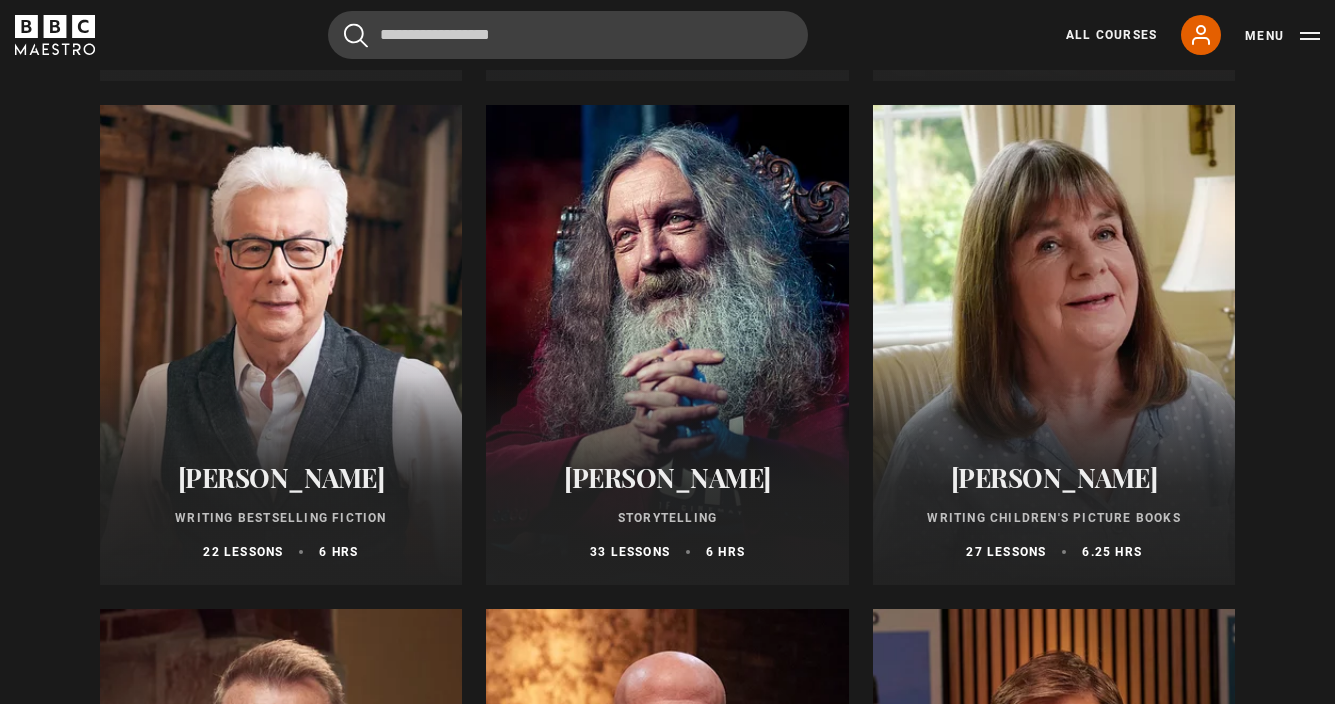 click at bounding box center (1054, 345) 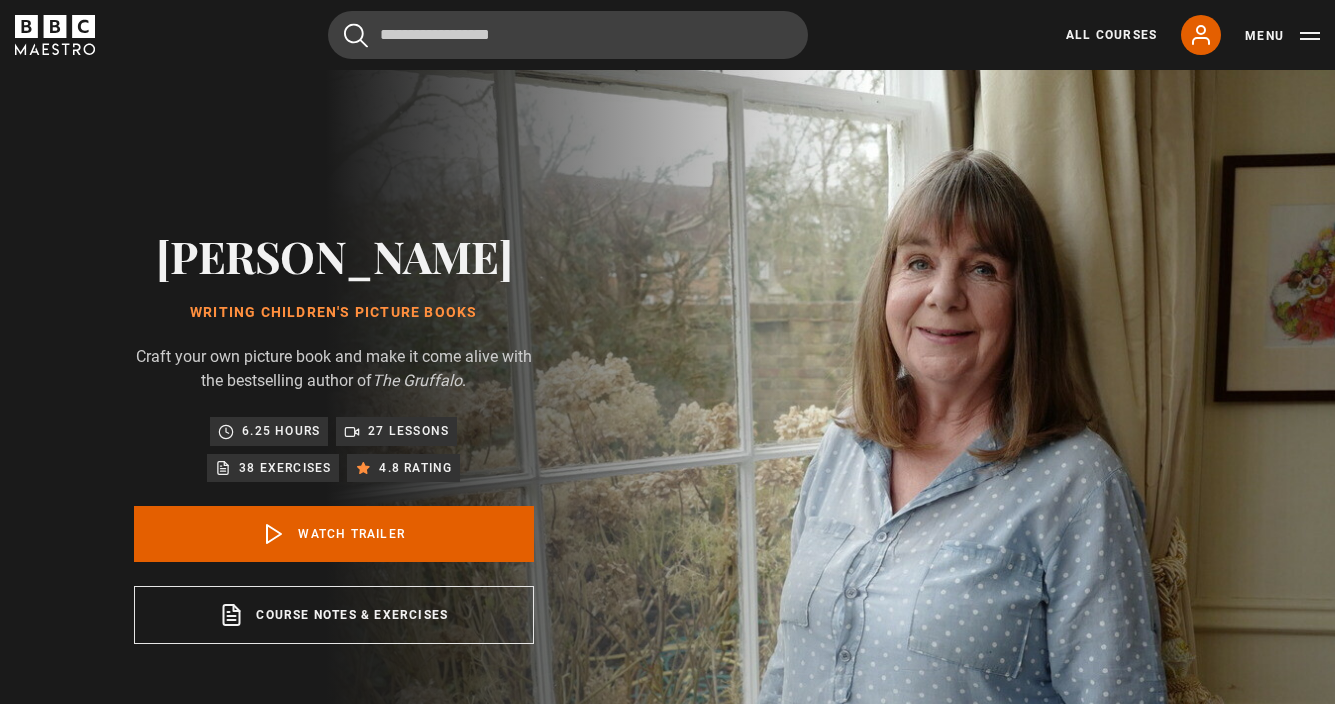 scroll, scrollTop: 0, scrollLeft: 0, axis: both 